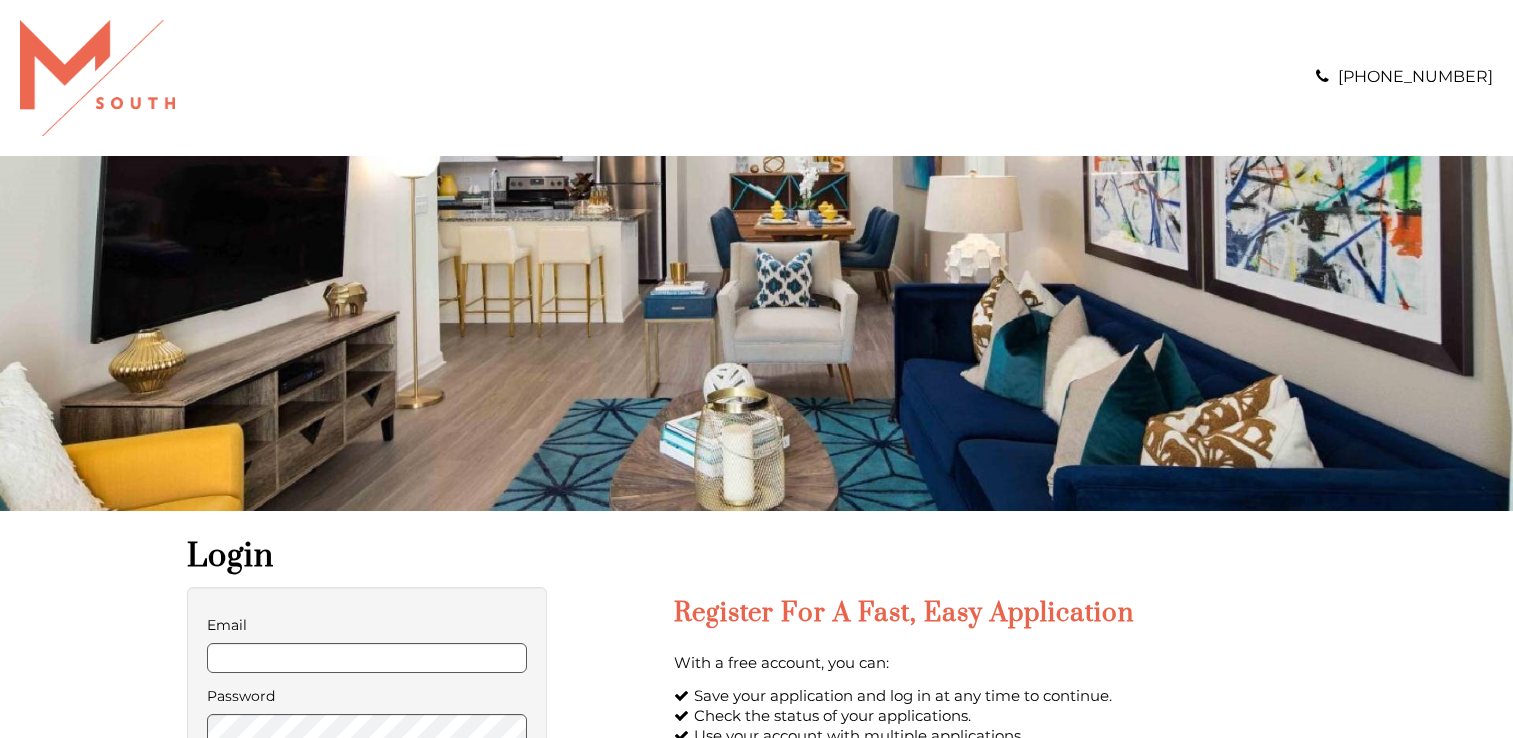 scroll, scrollTop: 0, scrollLeft: 0, axis: both 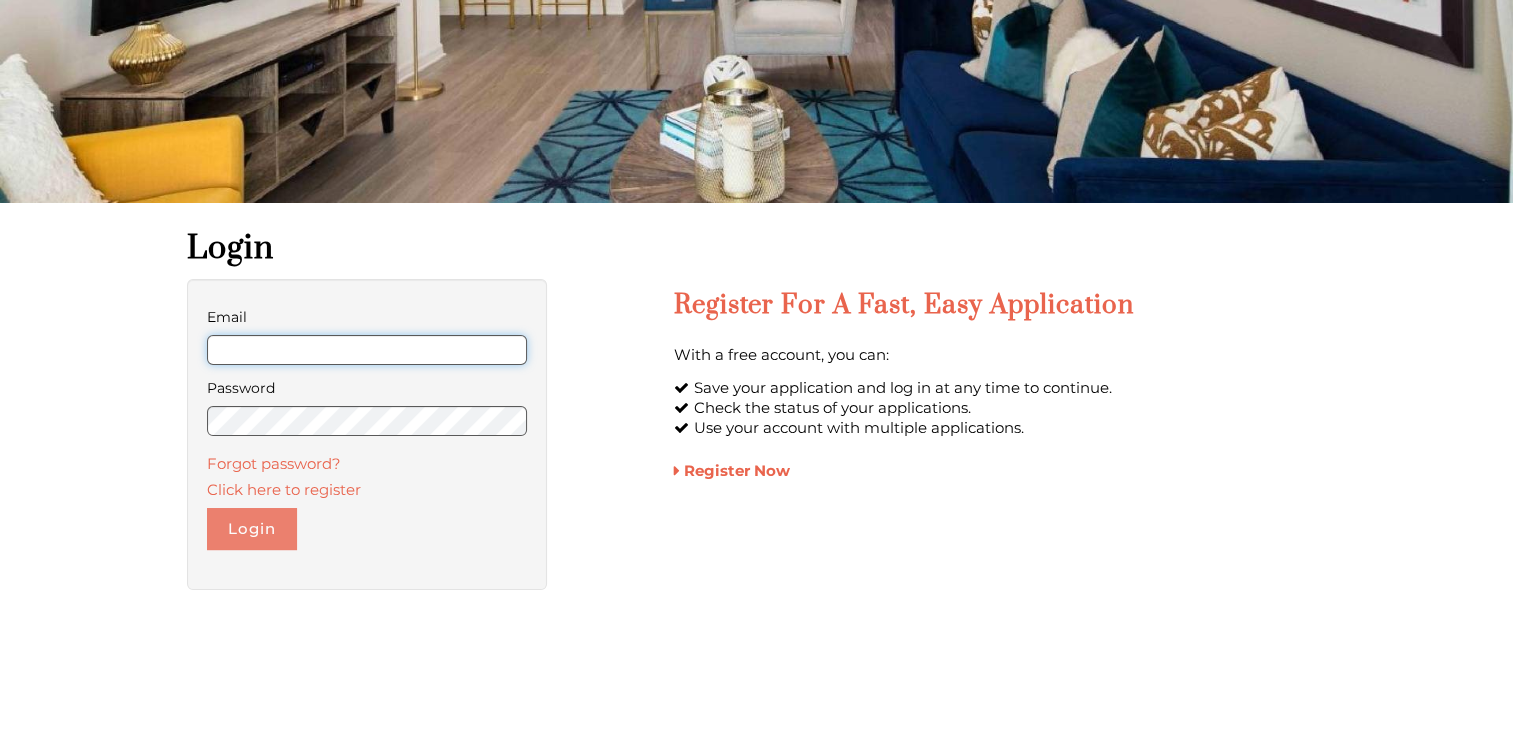 type on "**********" 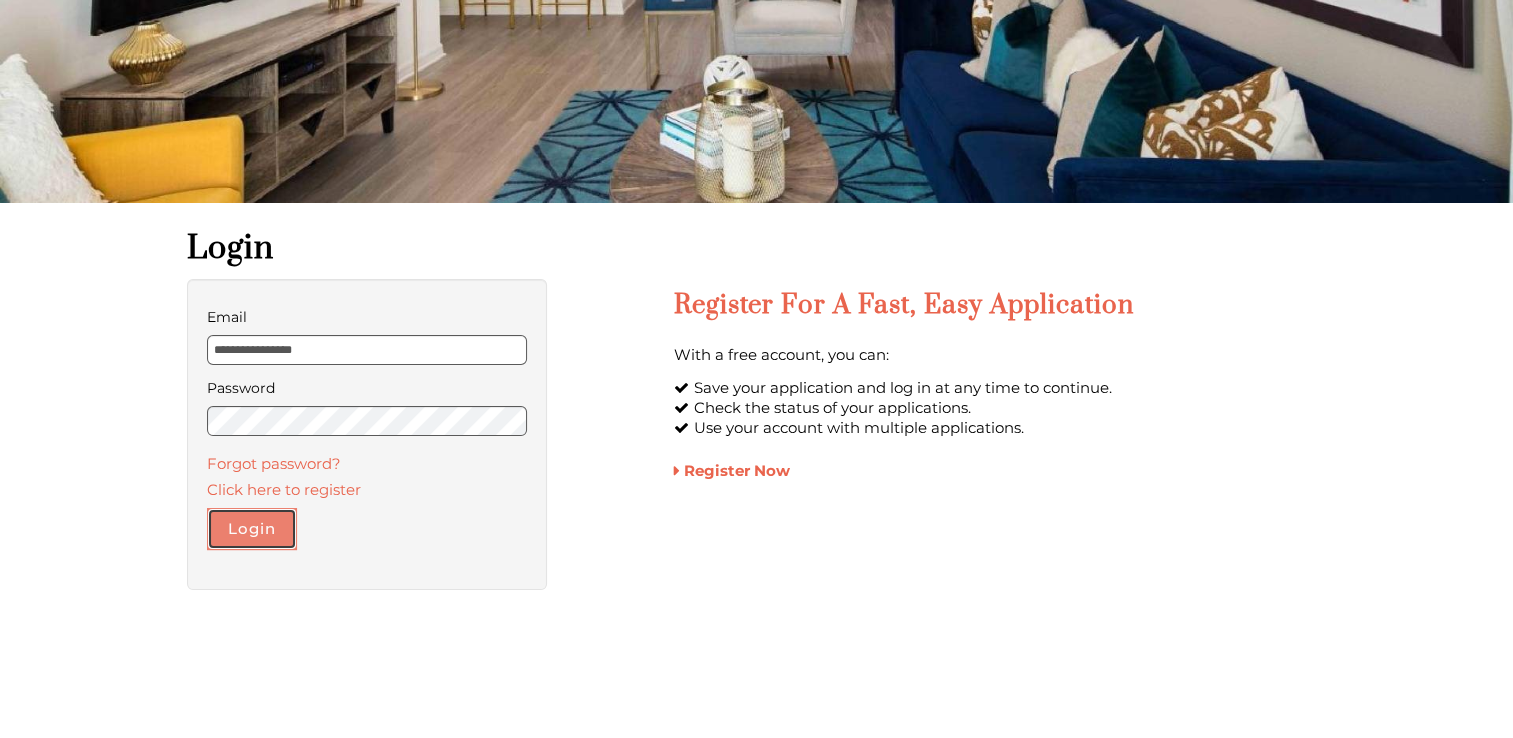 click on "Login" at bounding box center [252, 529] 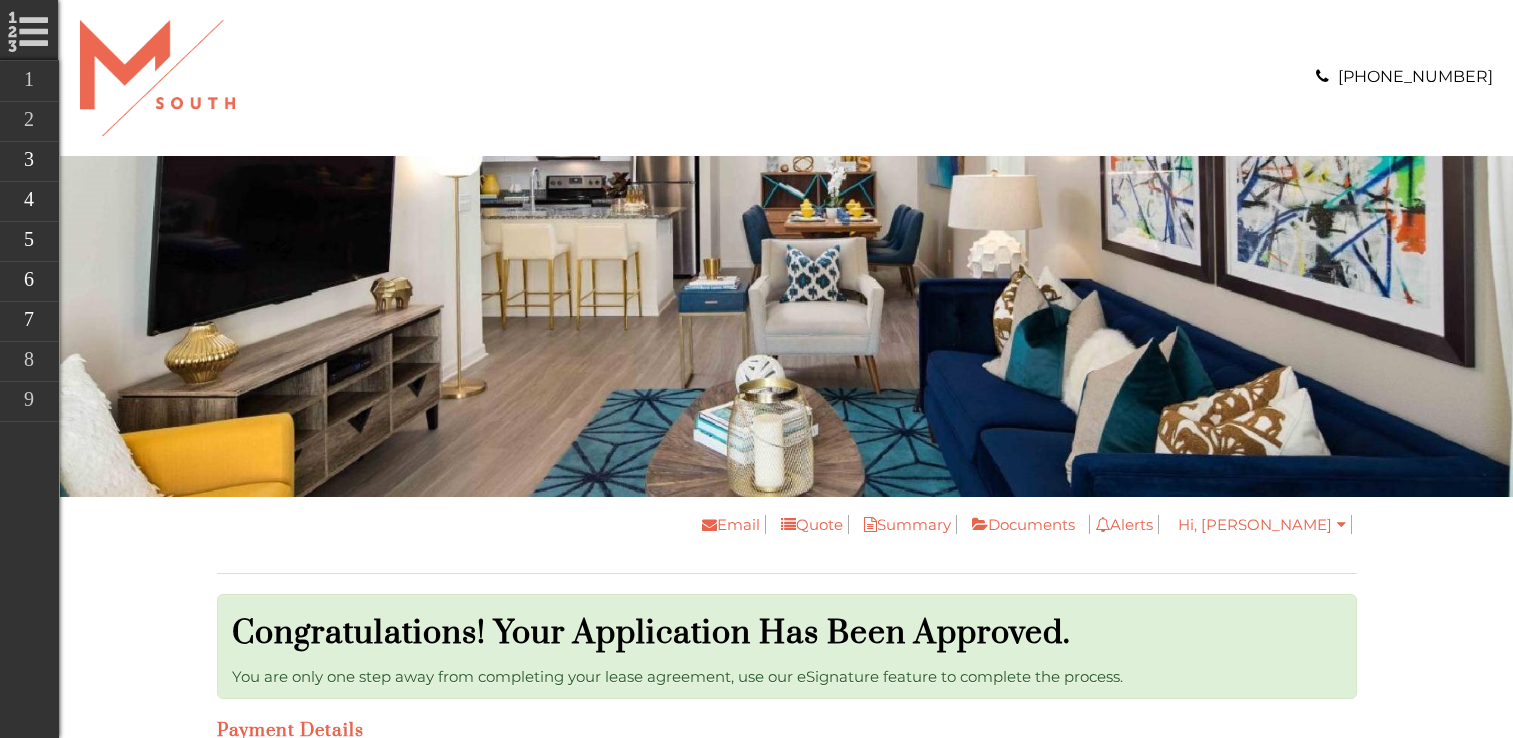 scroll, scrollTop: 0, scrollLeft: 0, axis: both 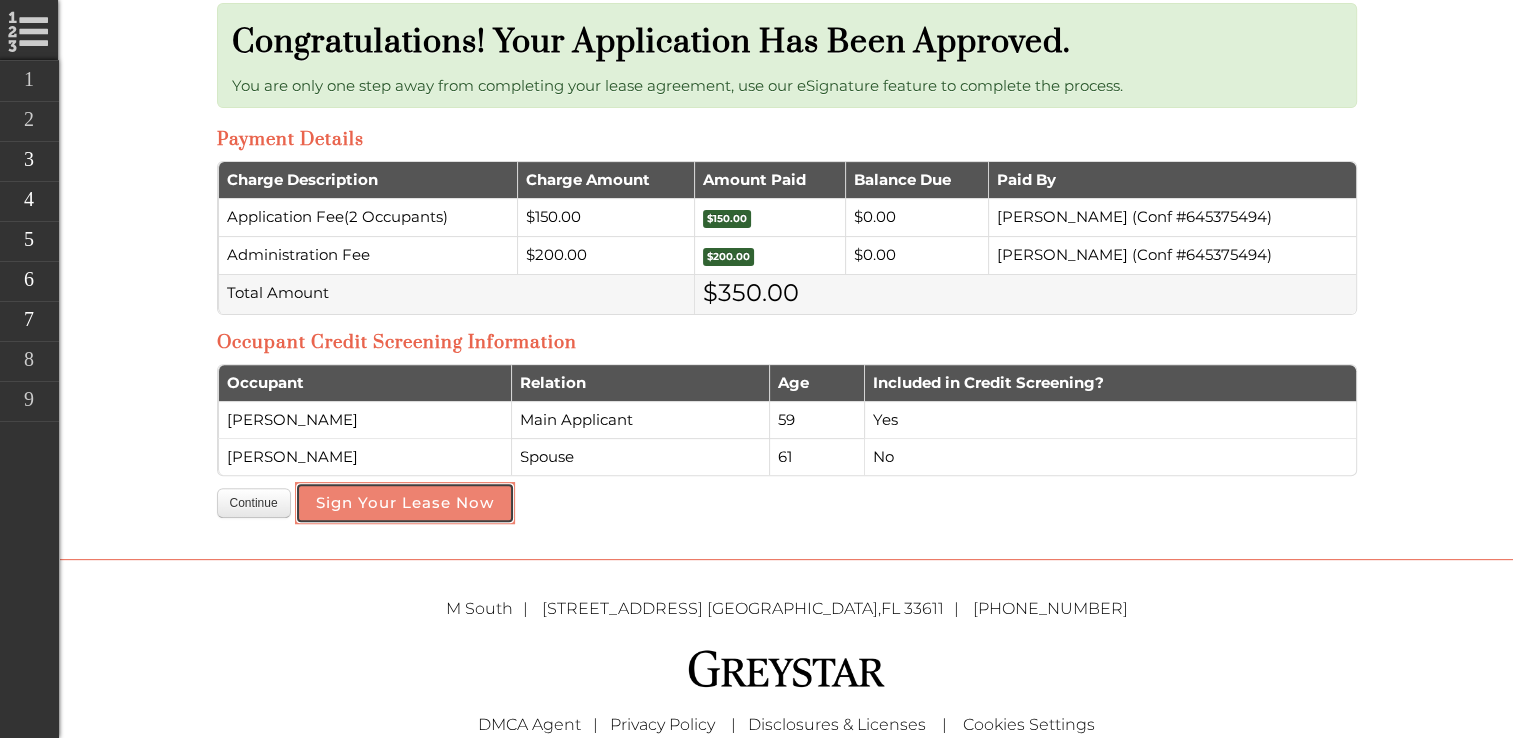 click on "Sign Your Lease Now" at bounding box center (405, 503) 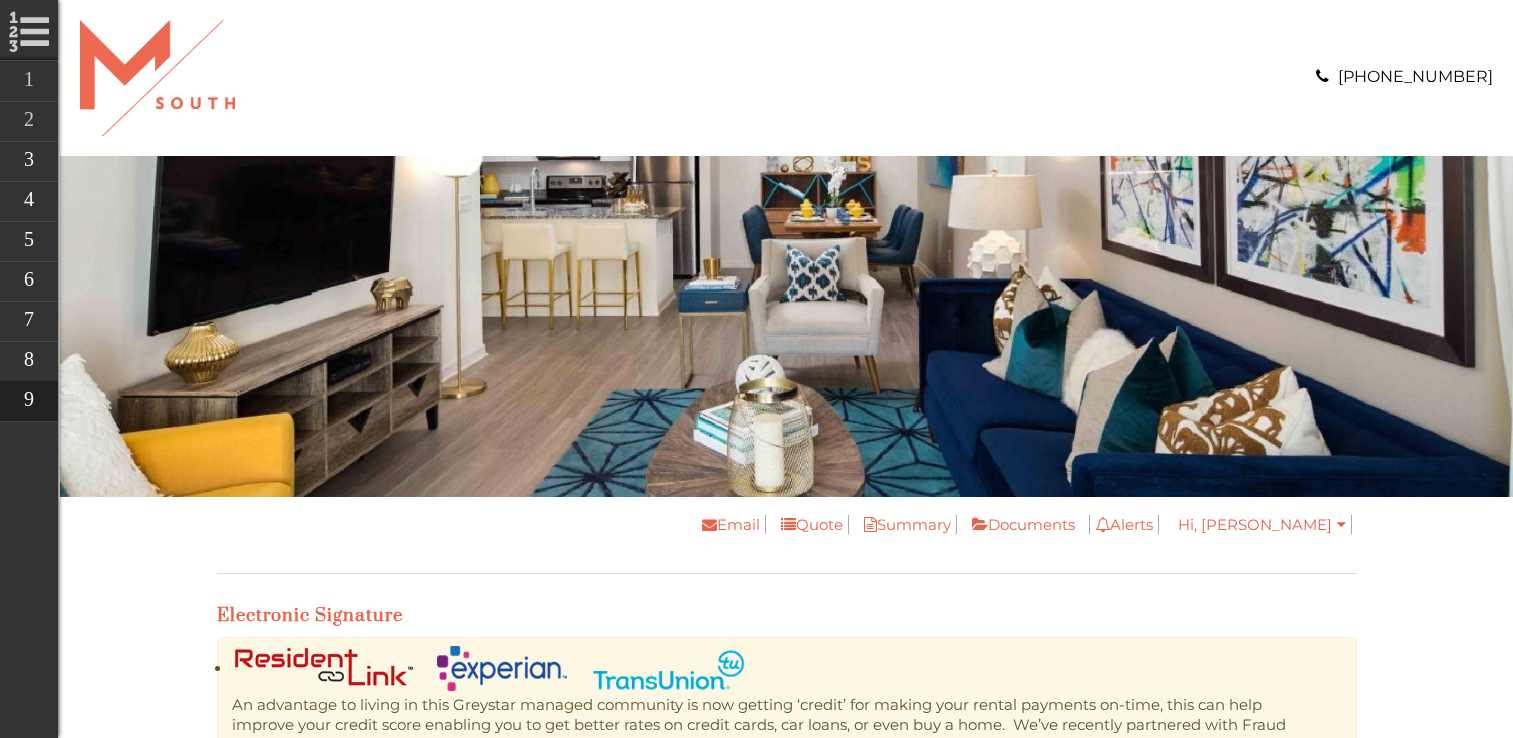 scroll, scrollTop: 0, scrollLeft: 0, axis: both 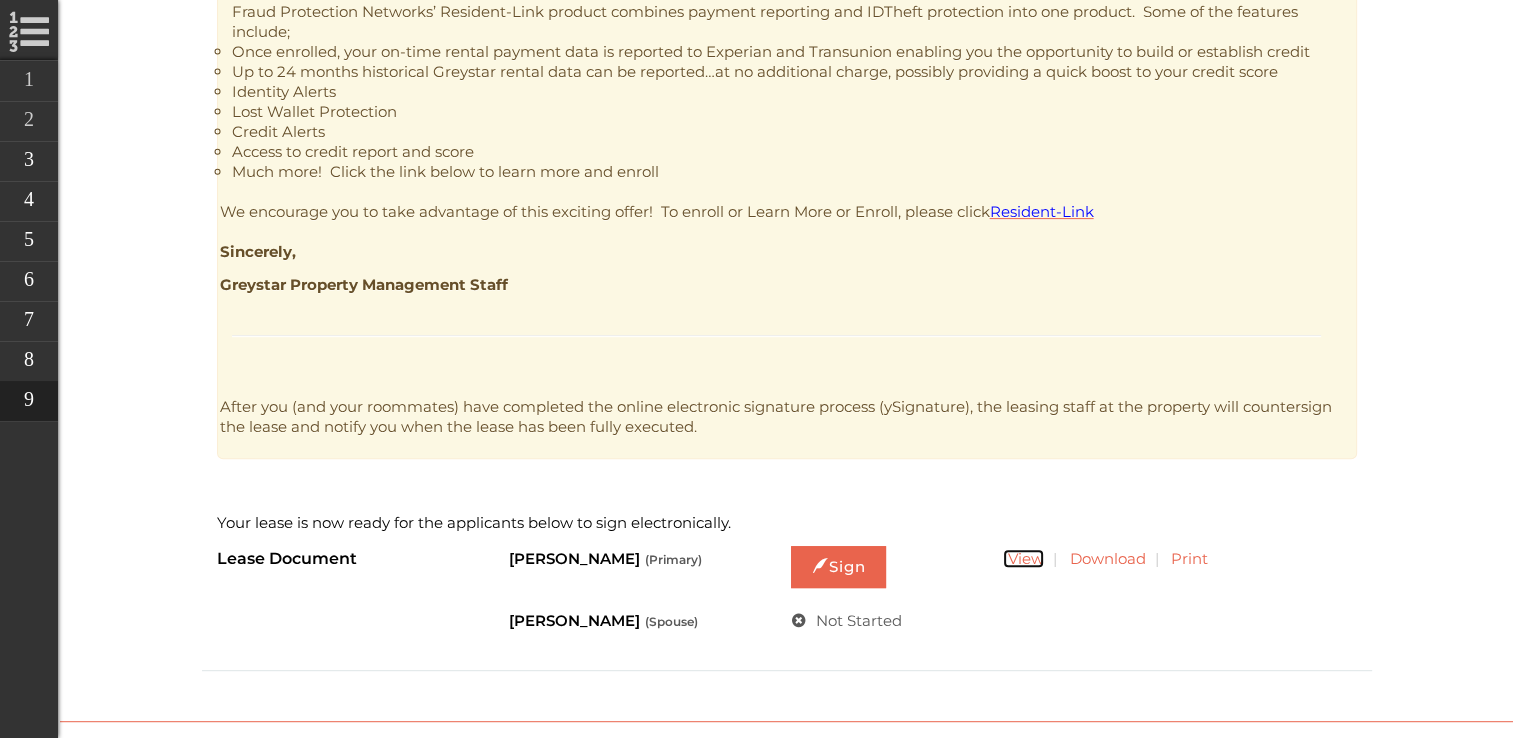 click on "View" at bounding box center [1023, 558] 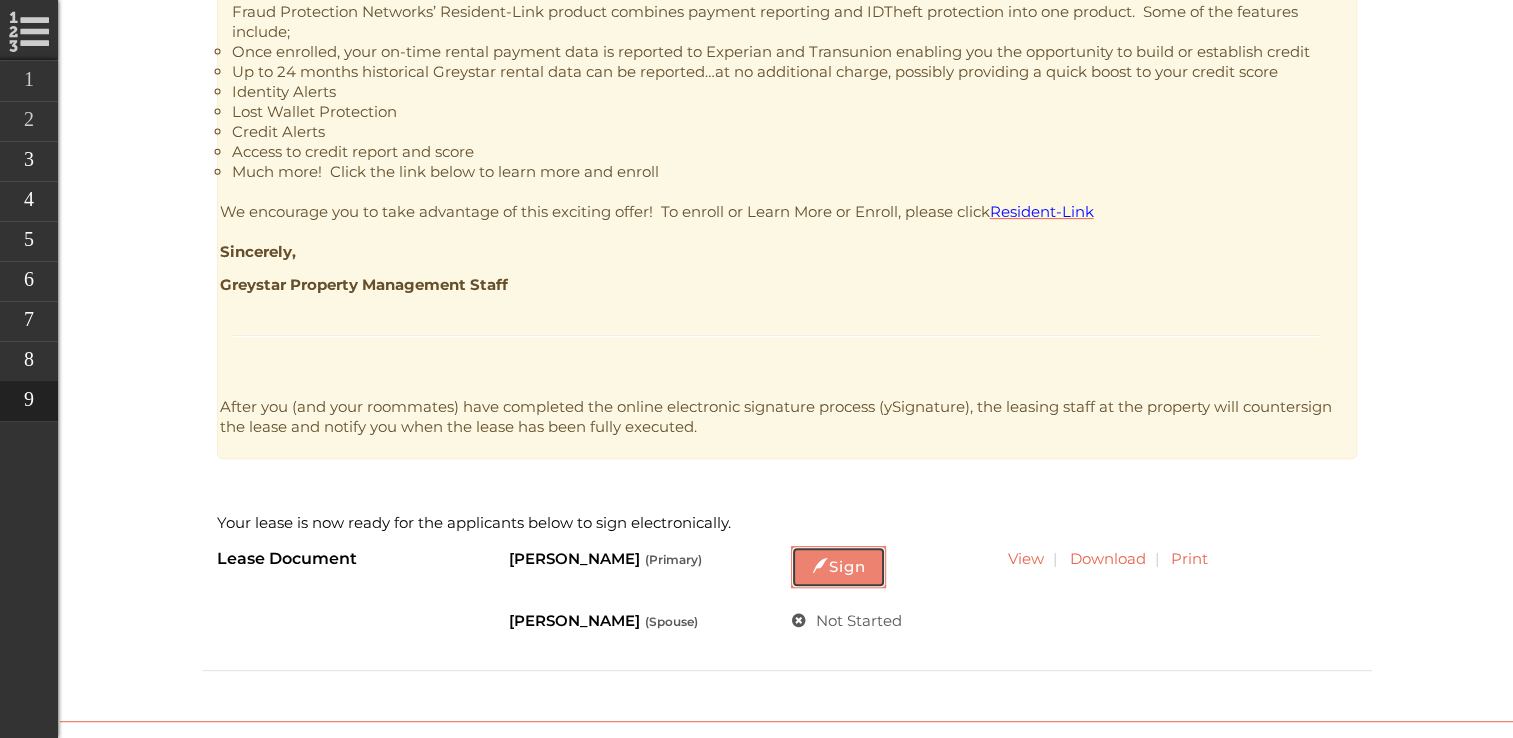 click on "Sign" at bounding box center (838, 567) 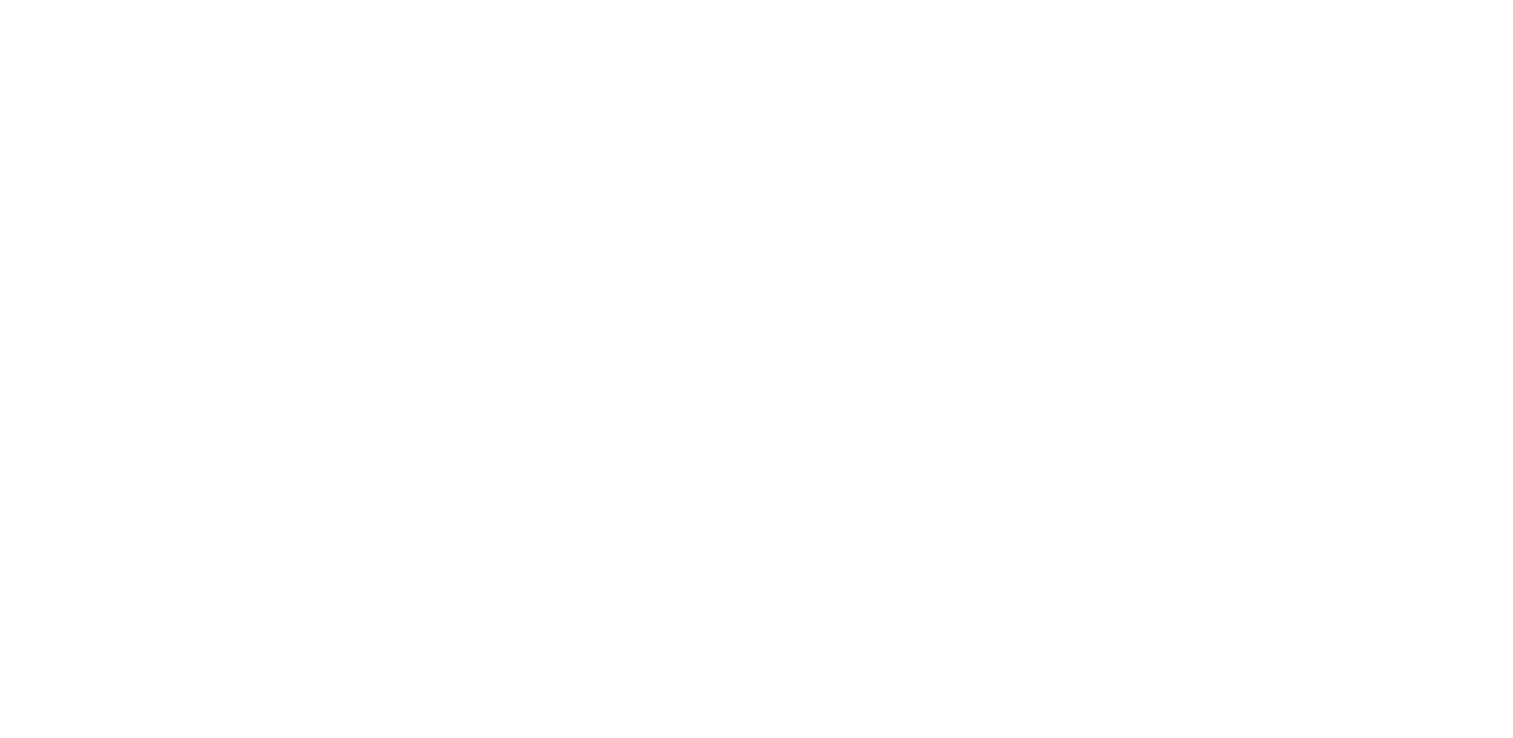 scroll, scrollTop: 0, scrollLeft: 0, axis: both 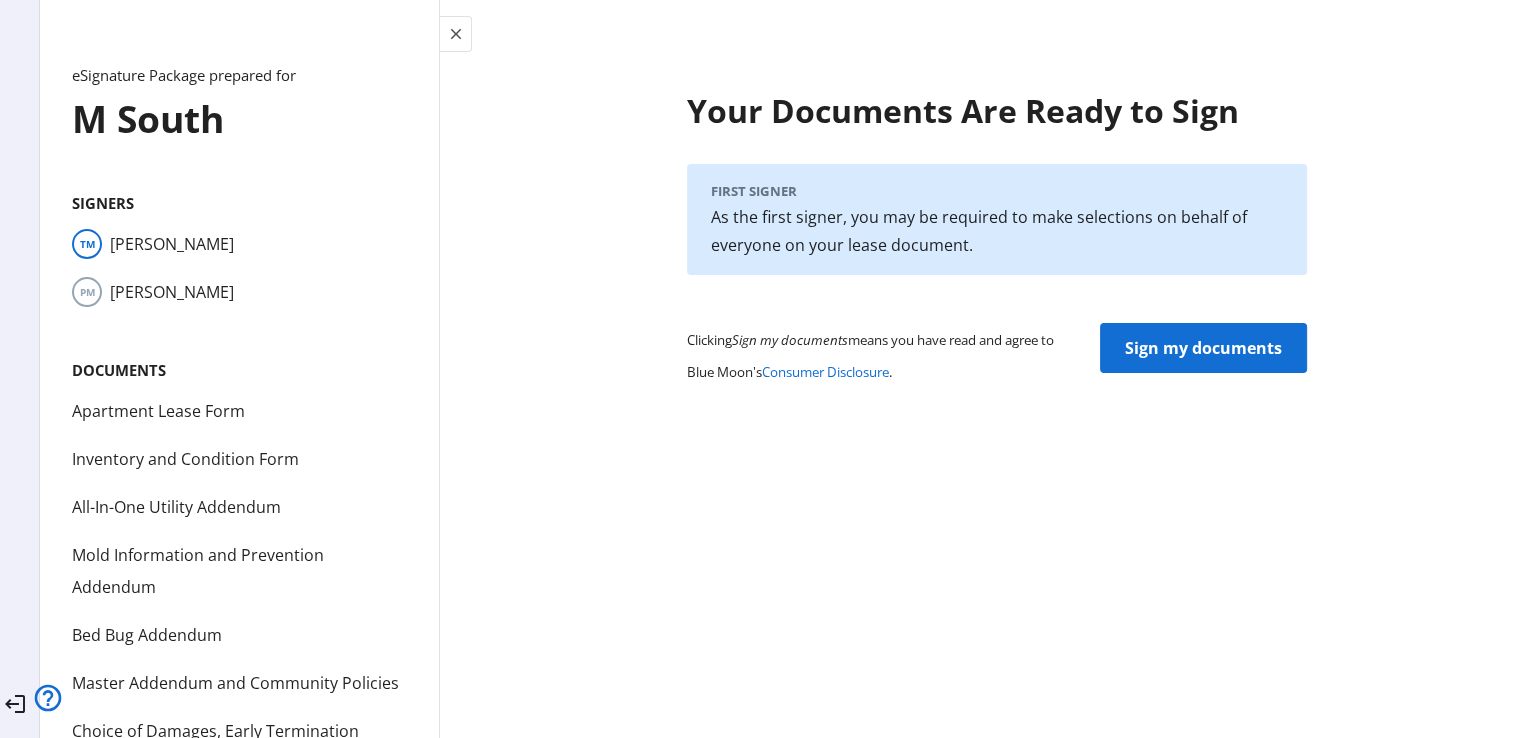 click on "Sign my documents" 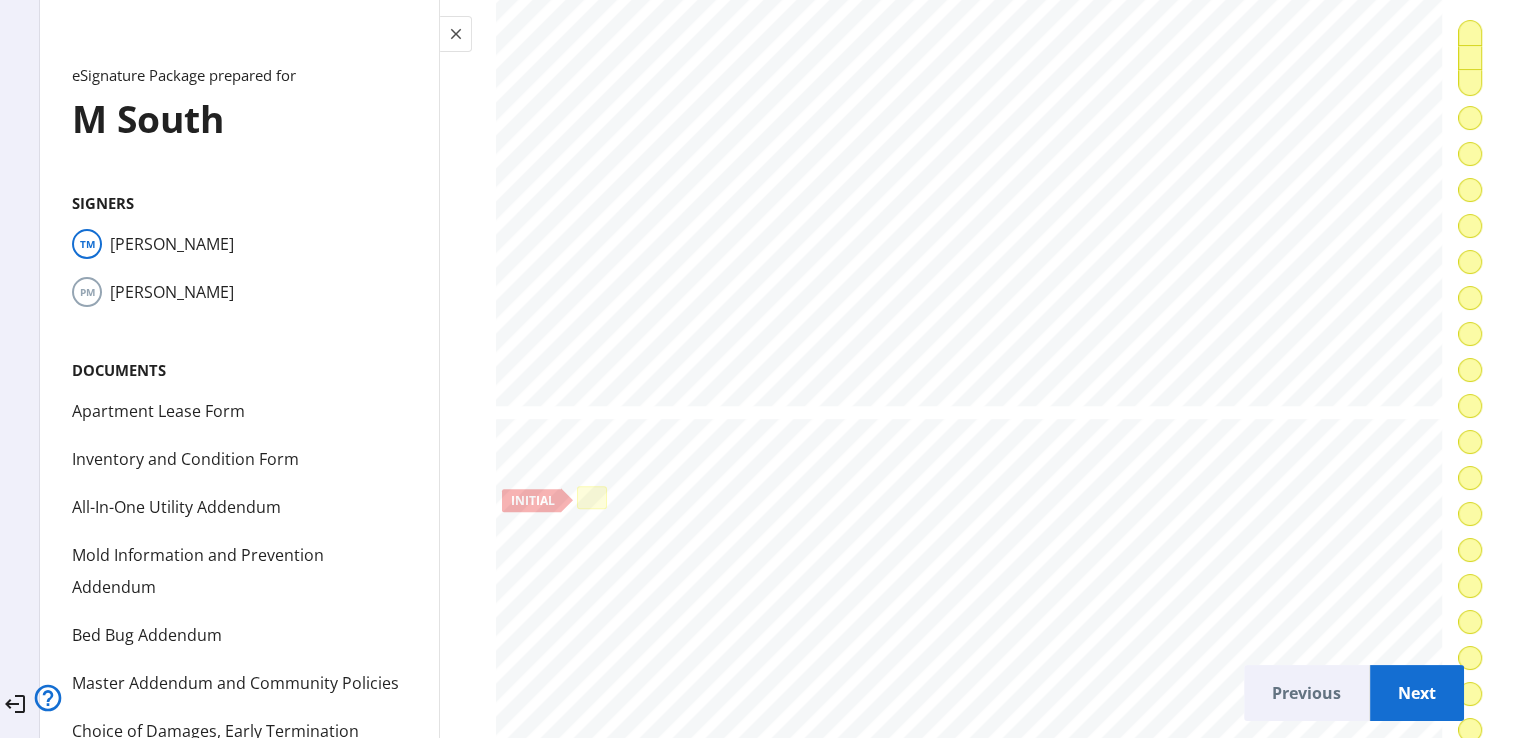 scroll, scrollTop: 1207, scrollLeft: 0, axis: vertical 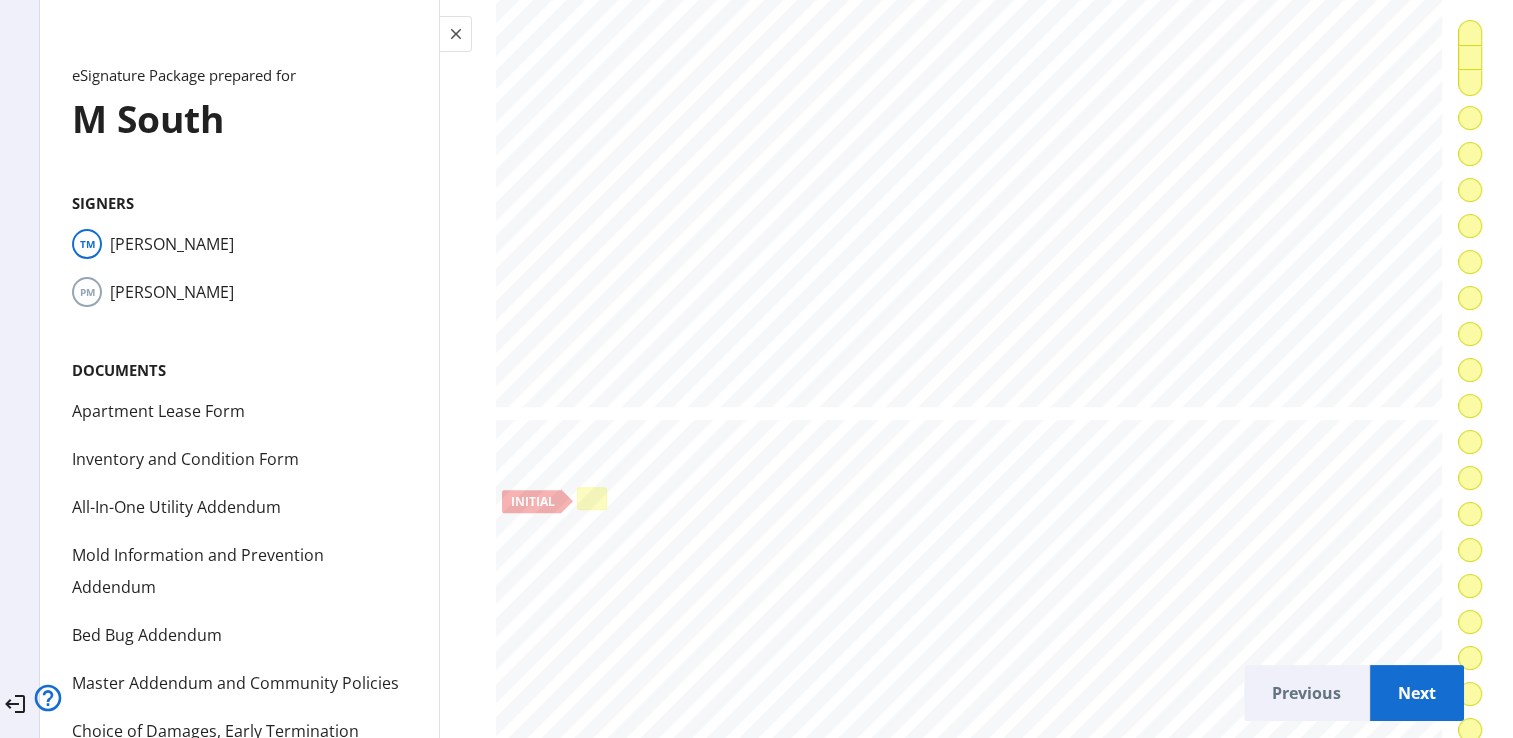 click at bounding box center (591, 499) 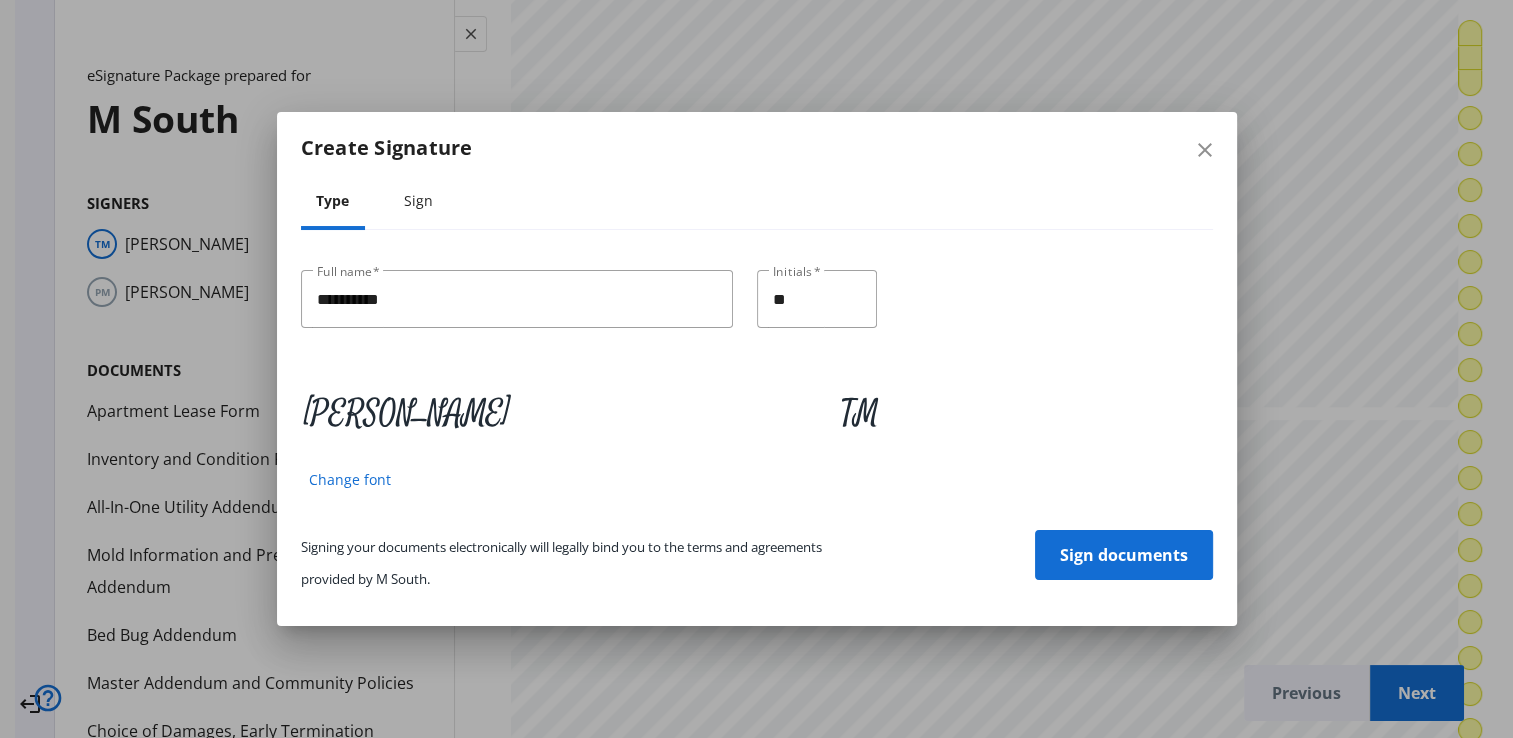 click on "Sign documents" at bounding box center [1124, 555] 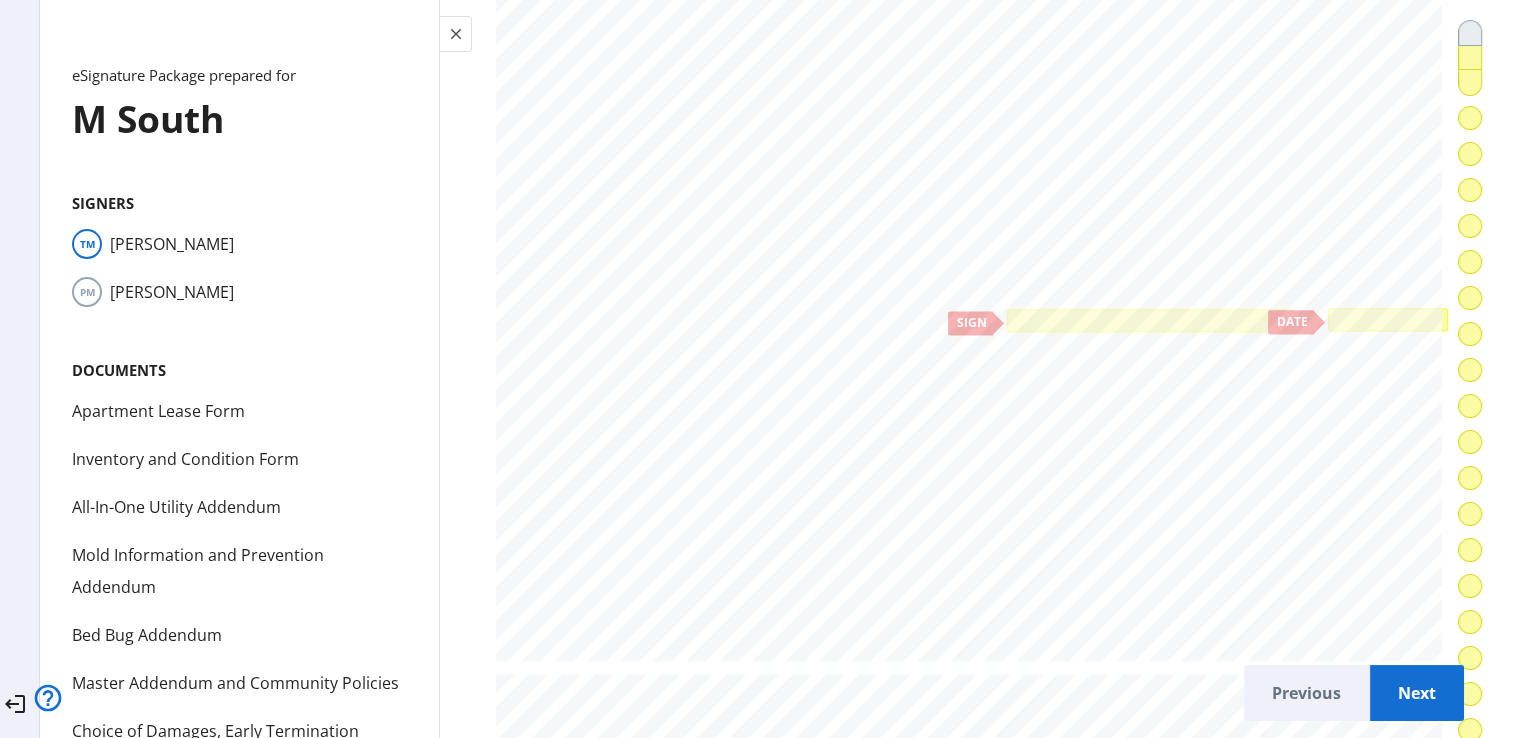scroll, scrollTop: 2524, scrollLeft: 0, axis: vertical 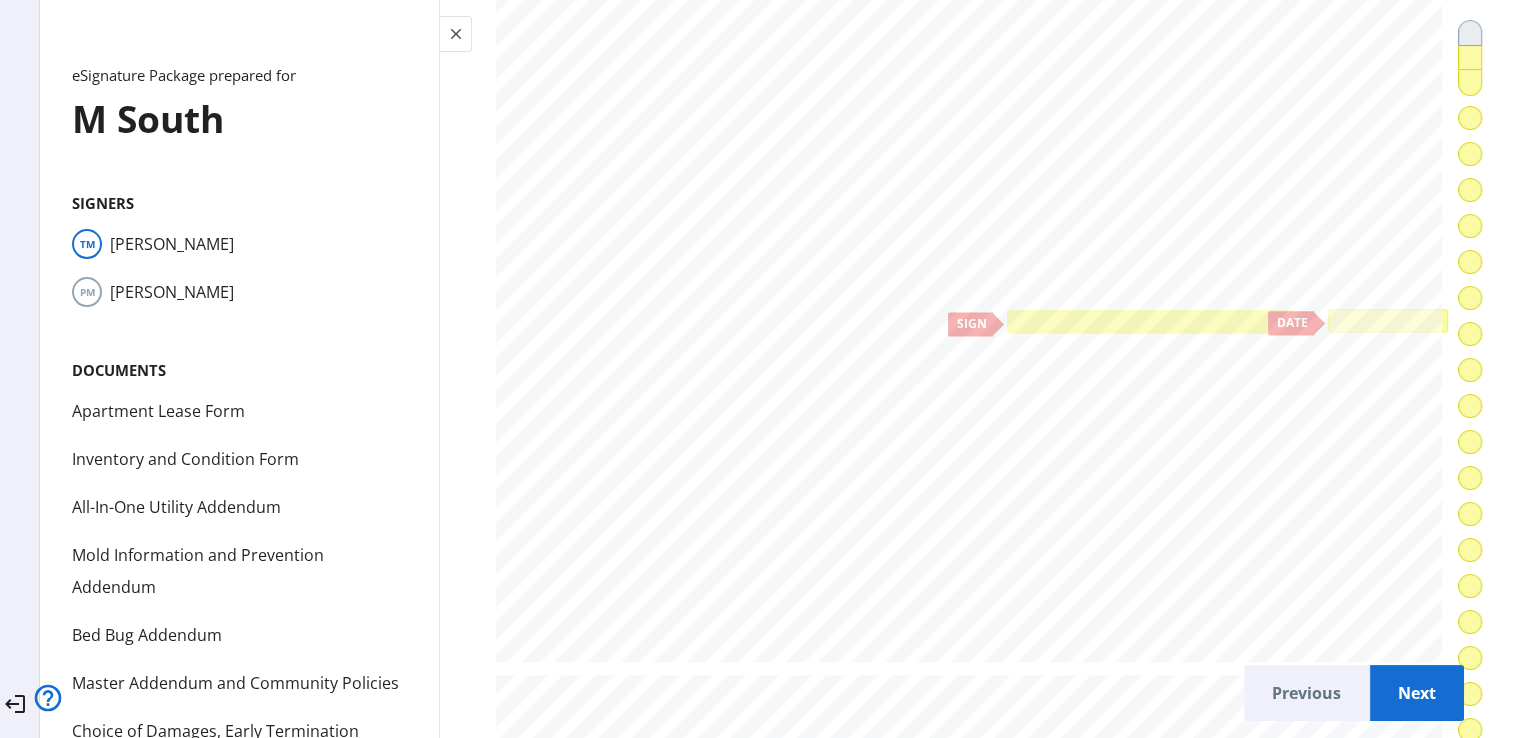 click at bounding box center (1151, 321) 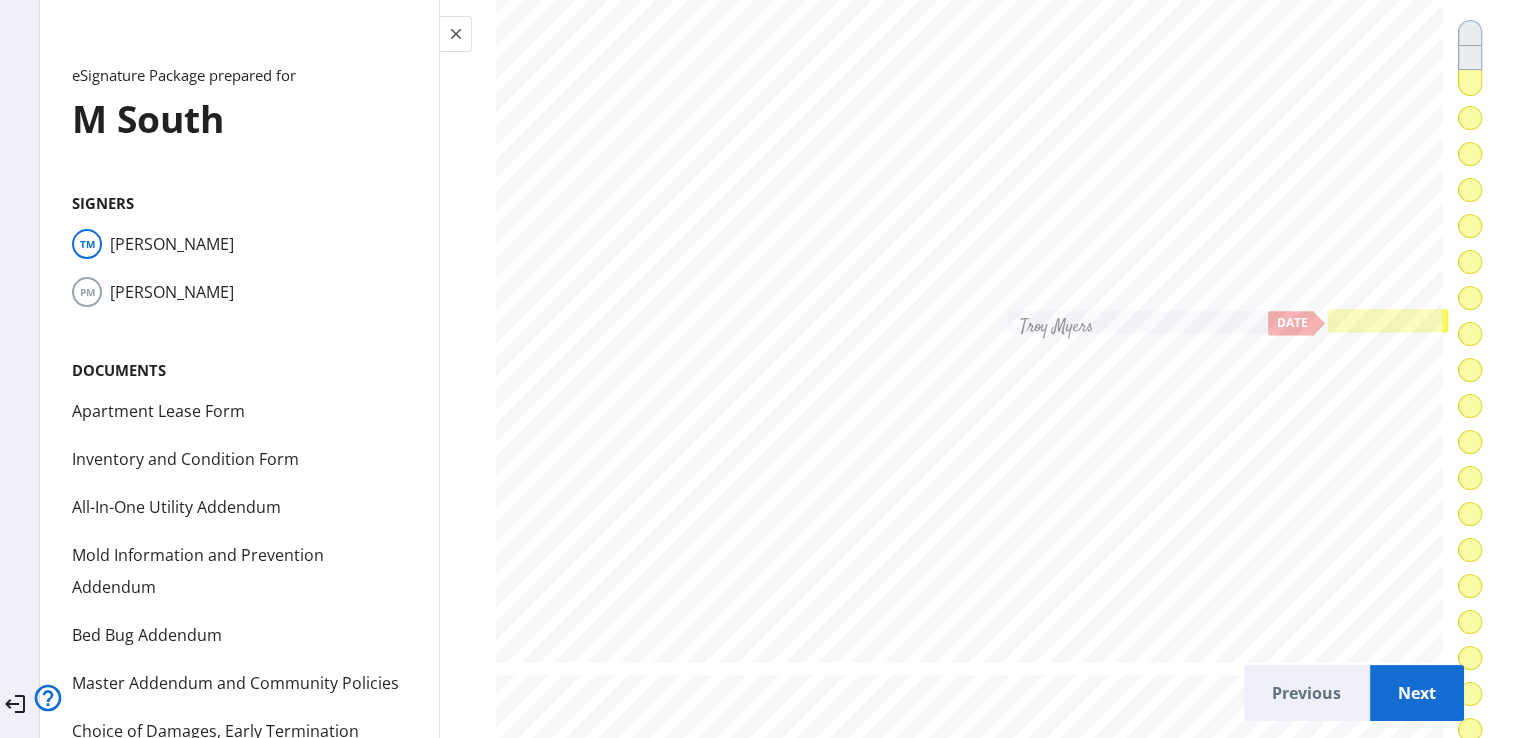 click at bounding box center [1388, 320] 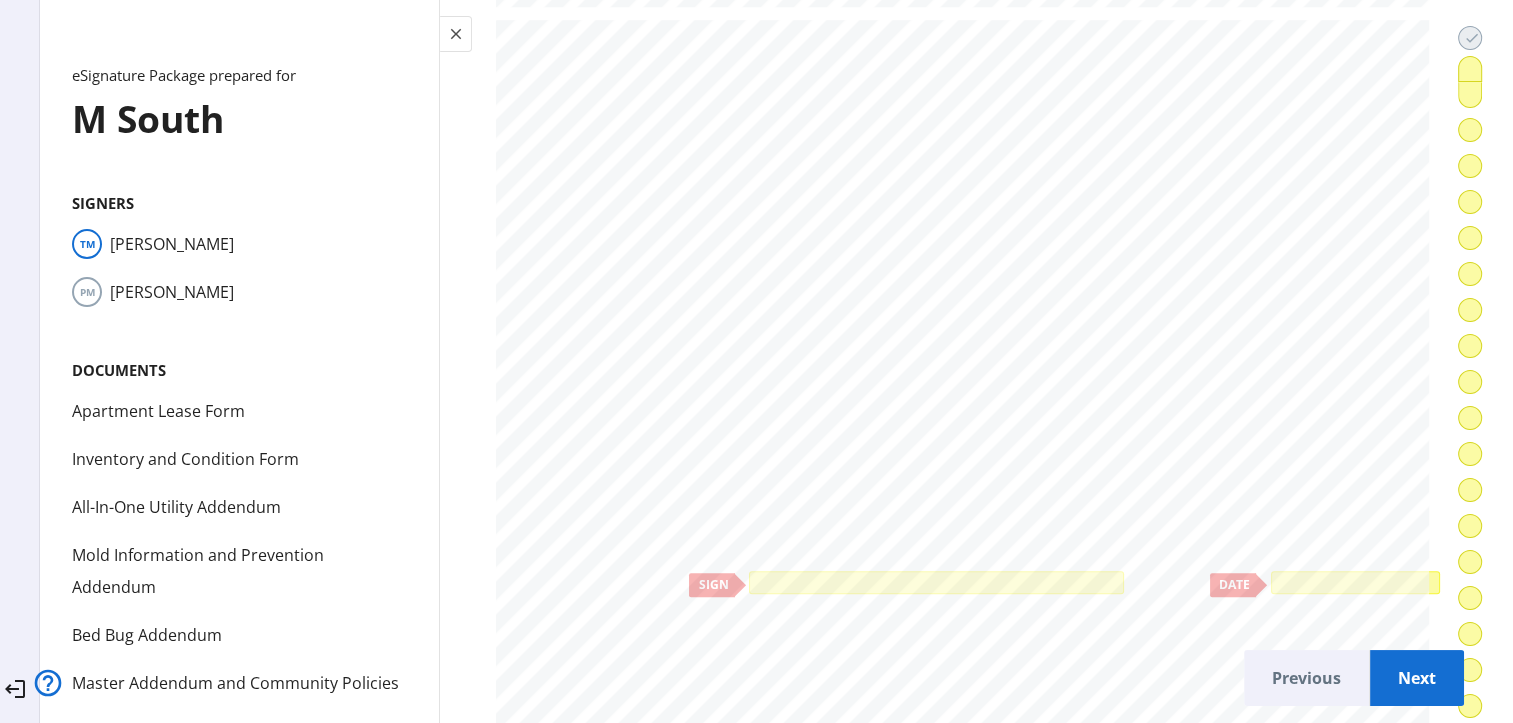 scroll, scrollTop: 1587, scrollLeft: 0, axis: vertical 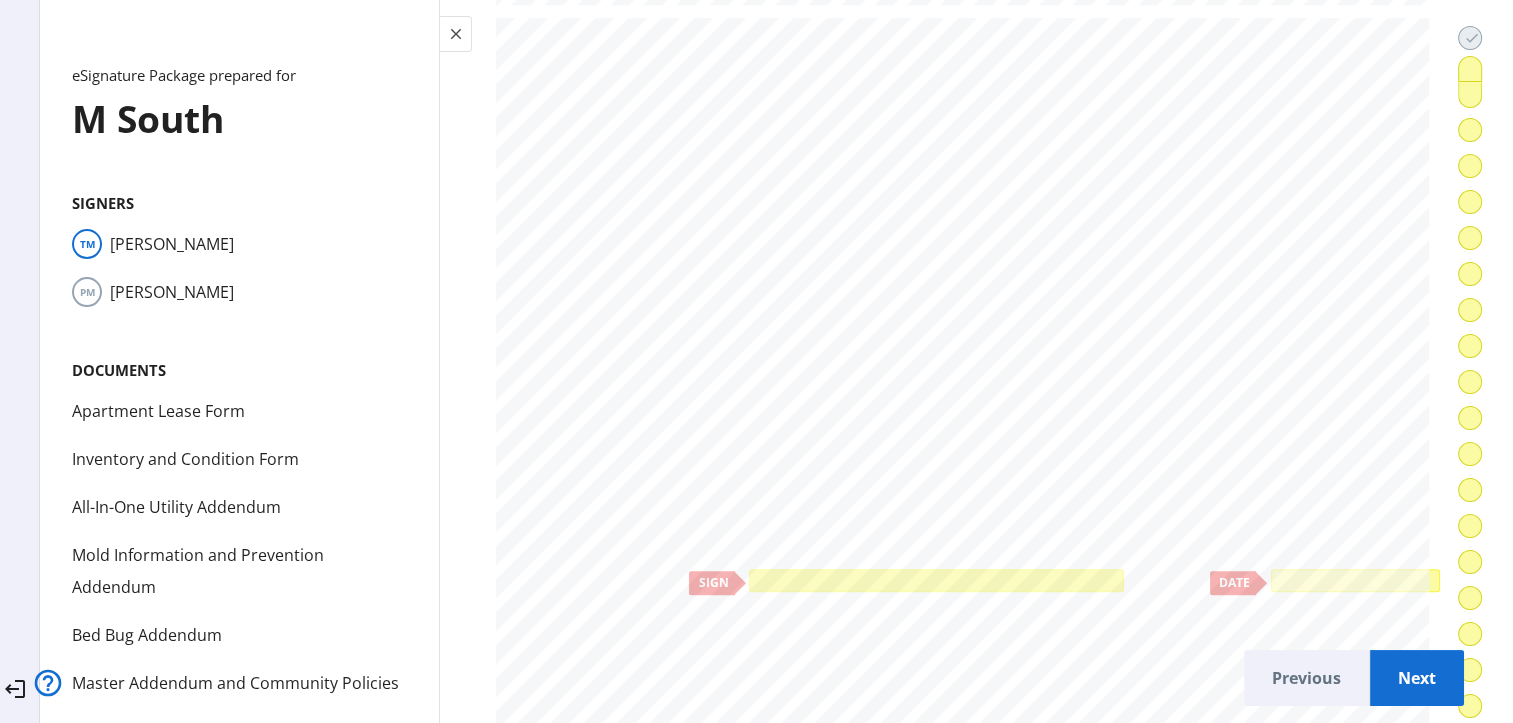 click at bounding box center (936, 580) 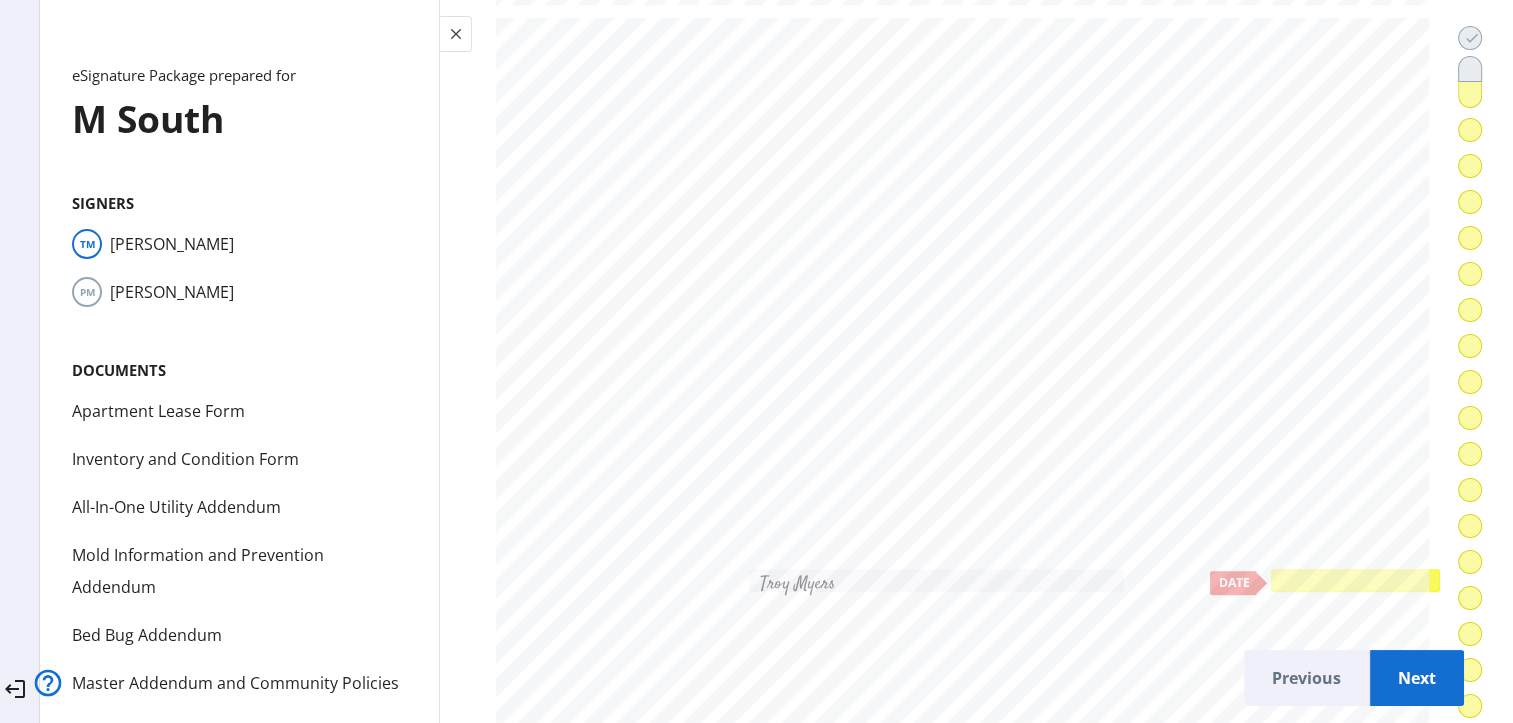 click at bounding box center (1355, 580) 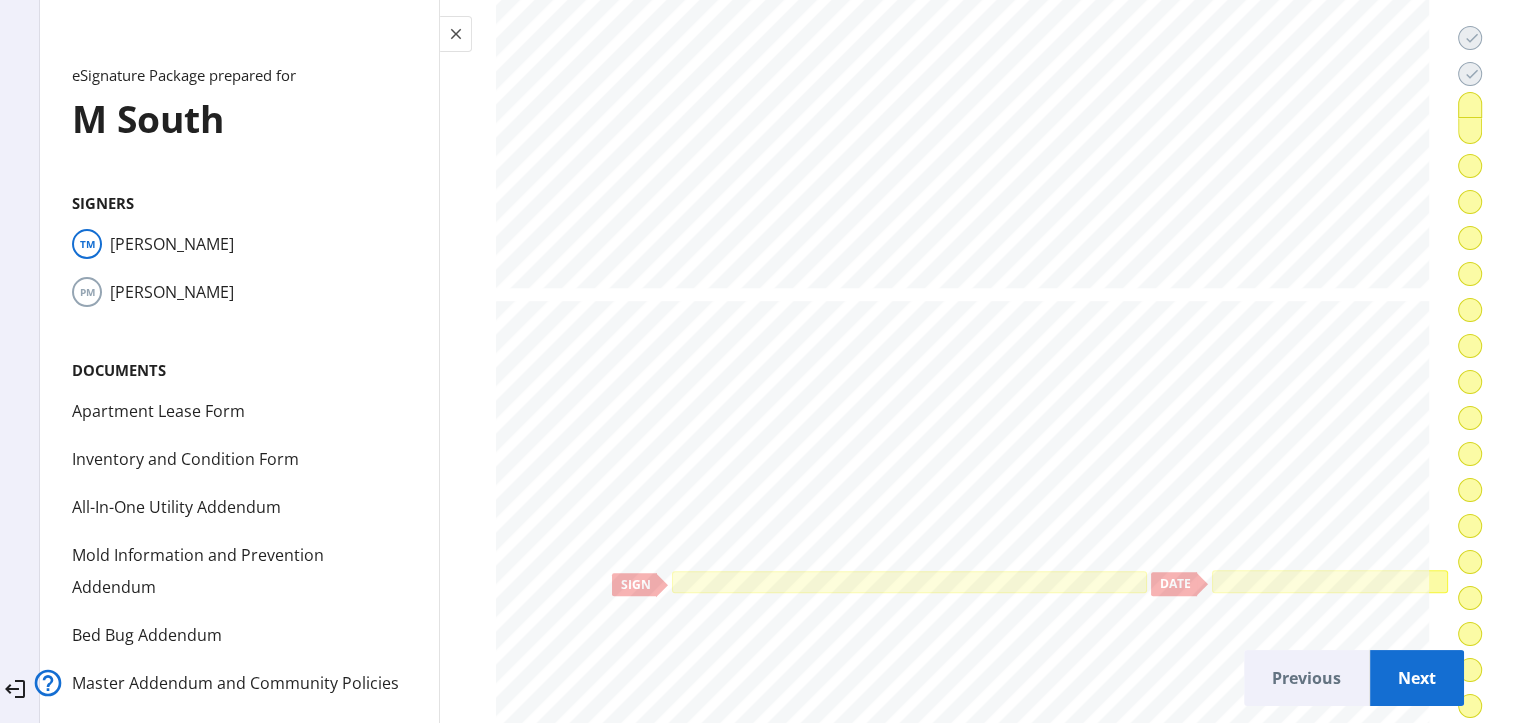 scroll, scrollTop: 1306, scrollLeft: 0, axis: vertical 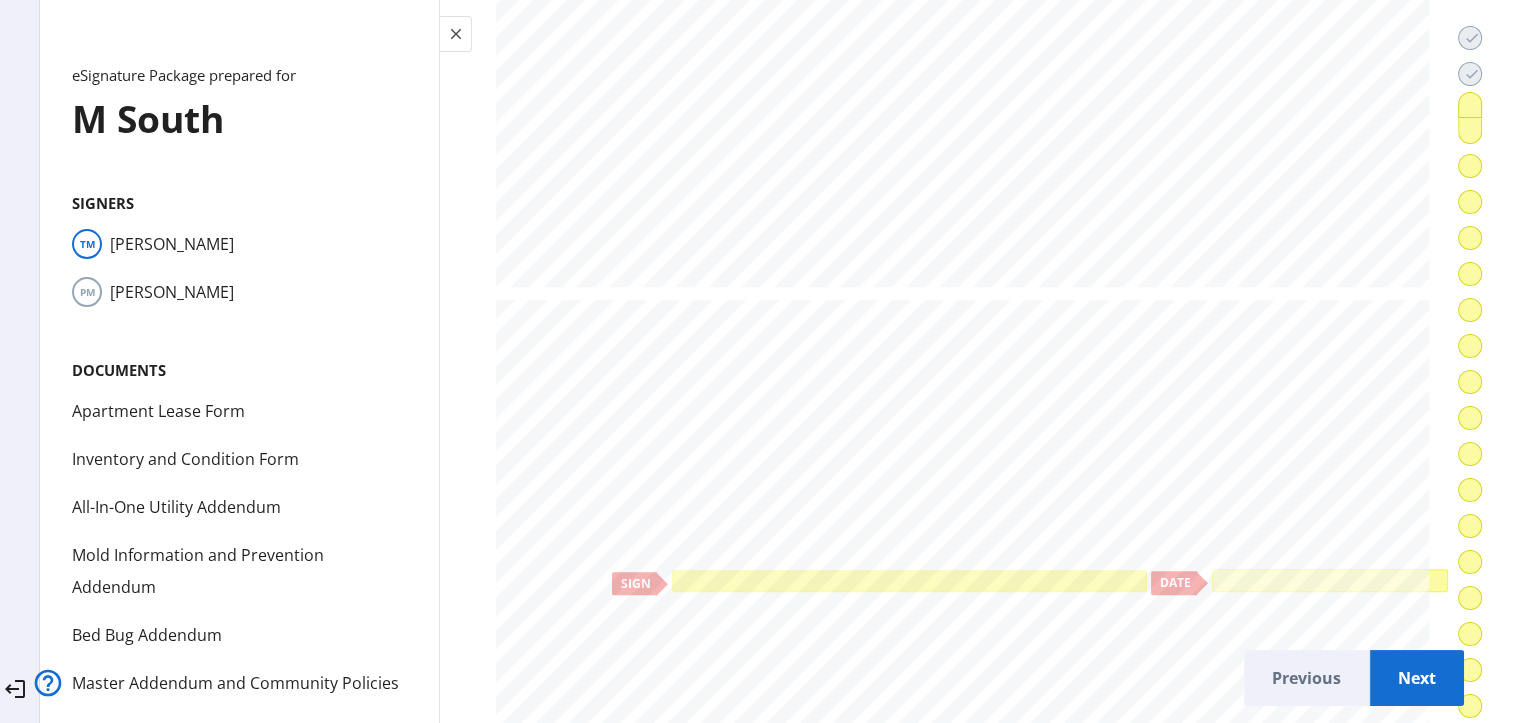 click at bounding box center [909, 581] 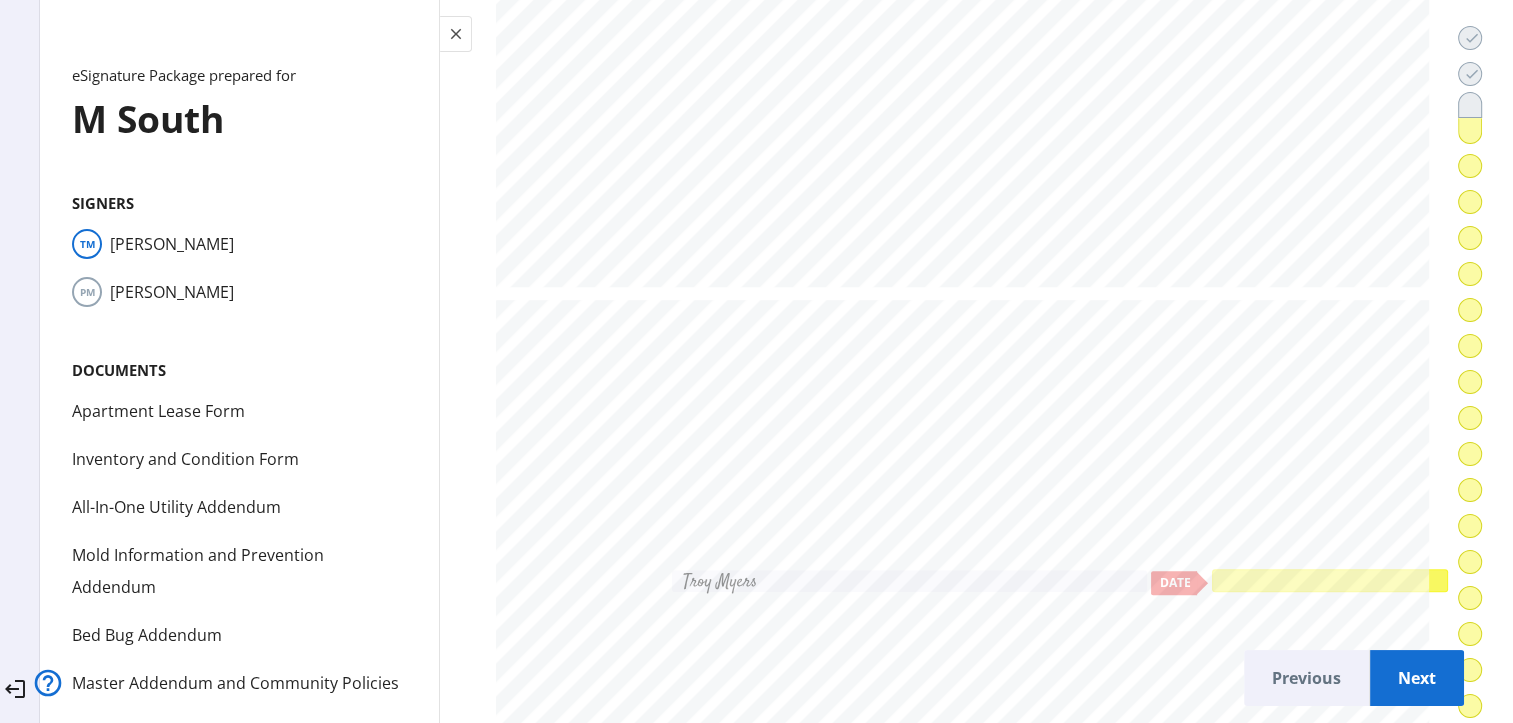 click at bounding box center [1330, 580] 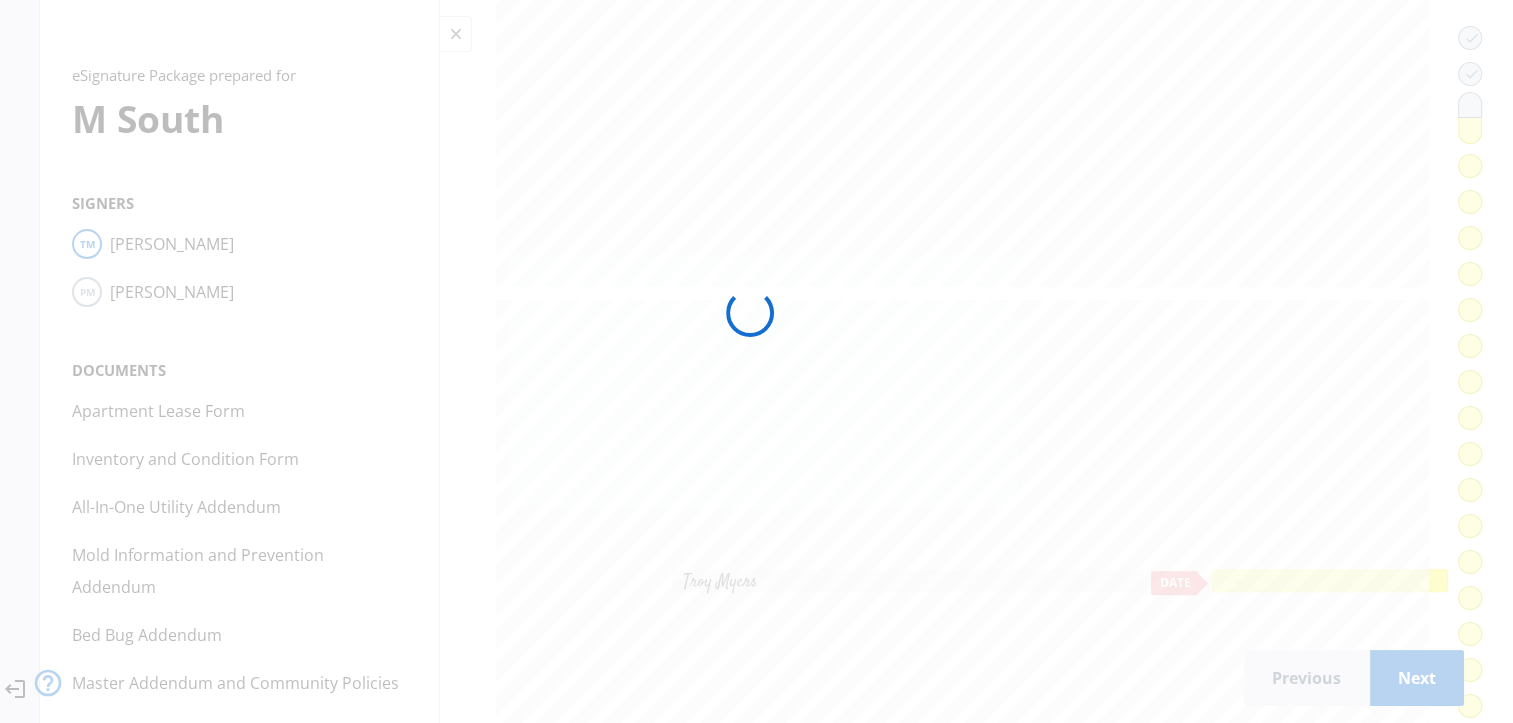 click at bounding box center (756, 361) 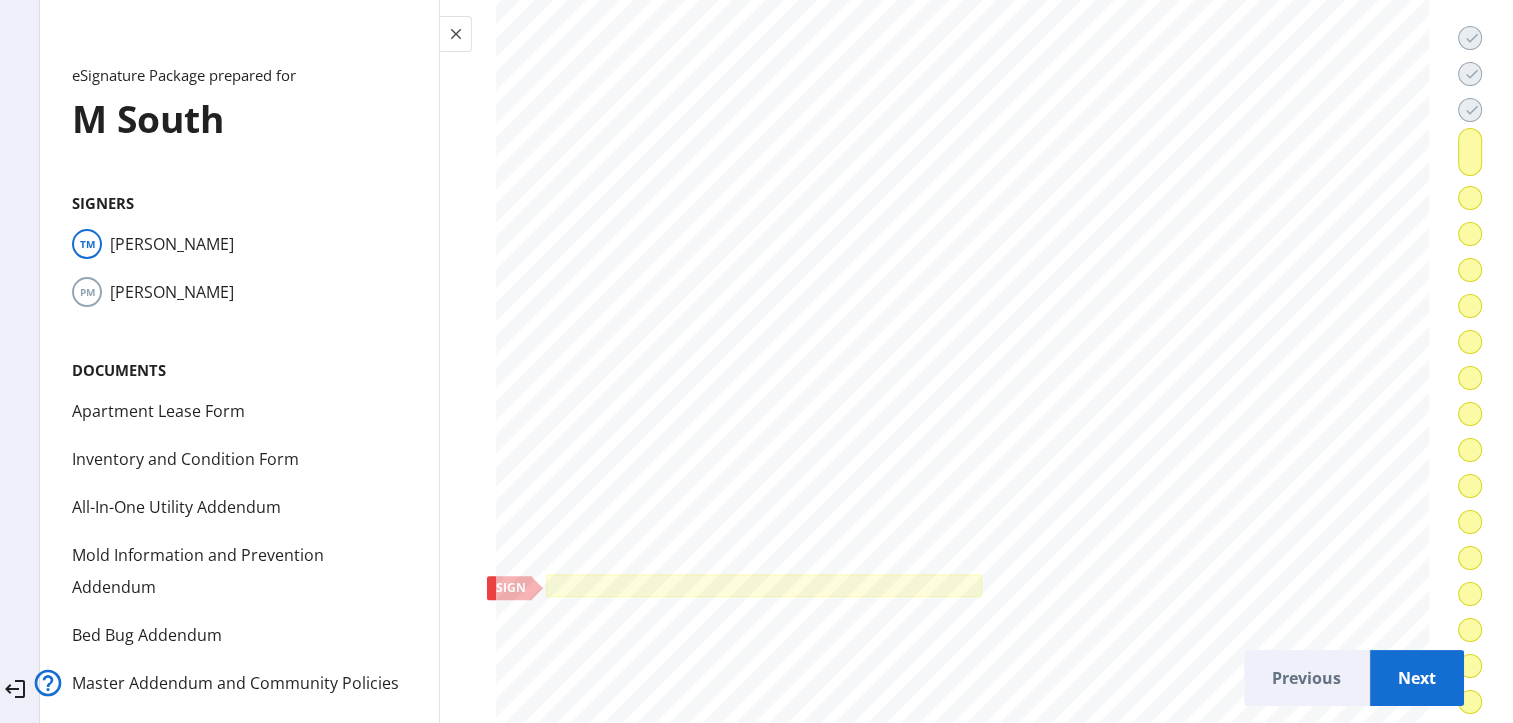 scroll, scrollTop: 1964, scrollLeft: 0, axis: vertical 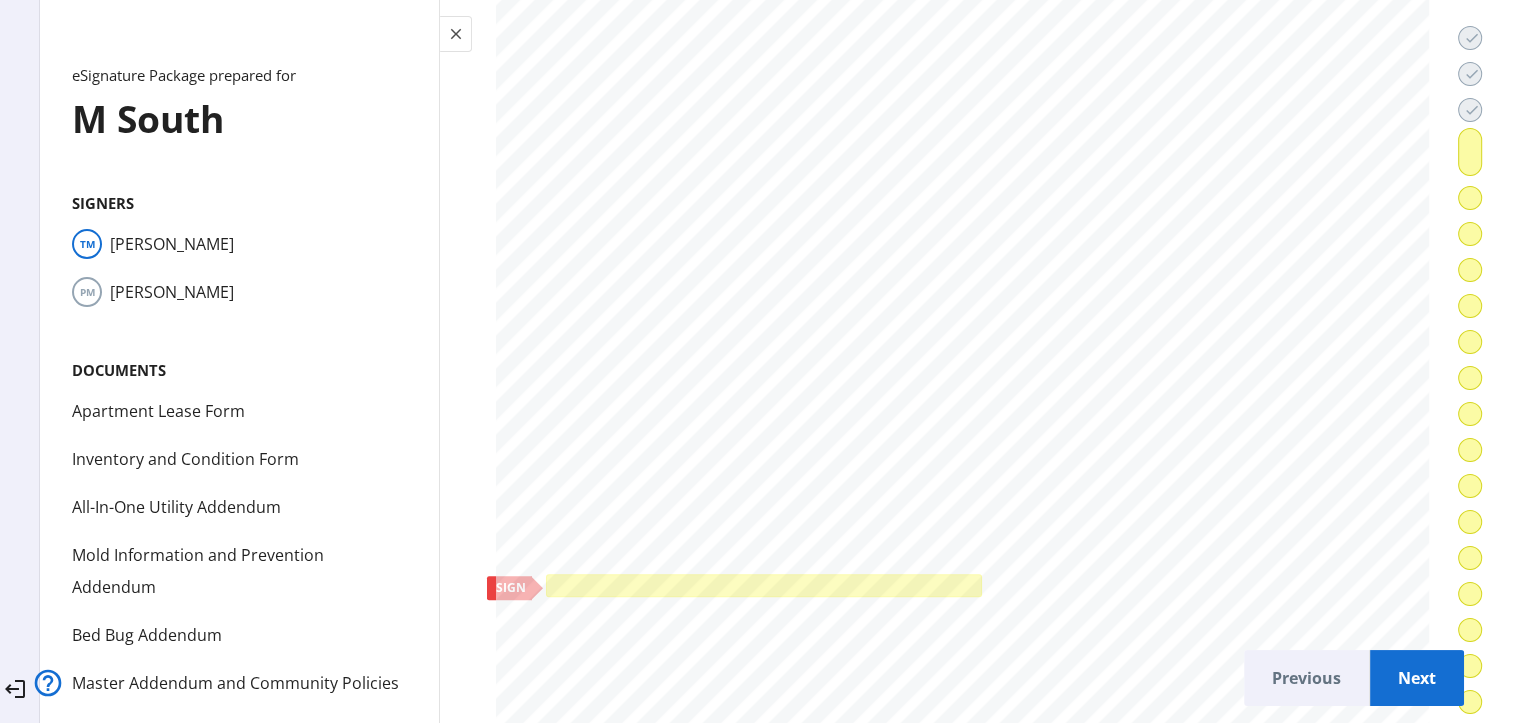 click at bounding box center [764, 586] 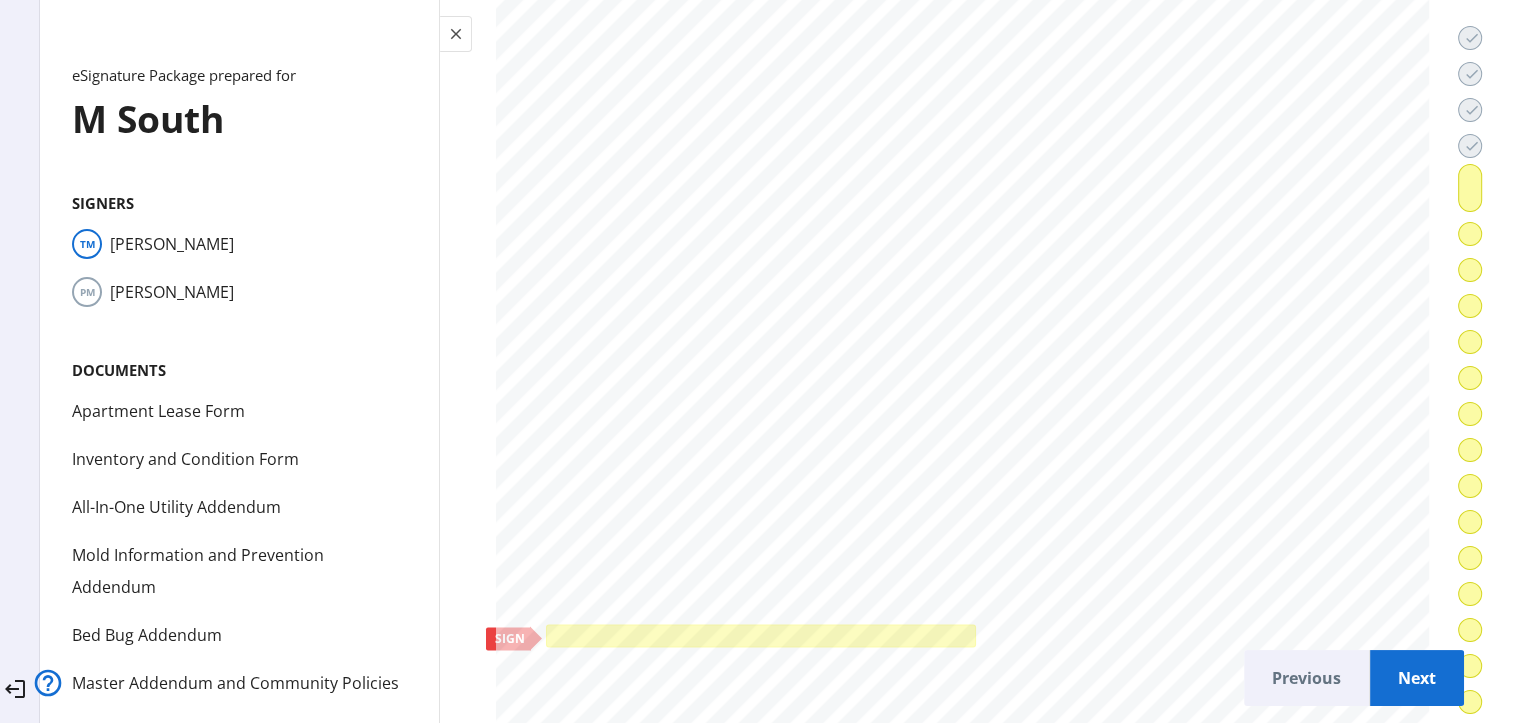 scroll, scrollTop: 2391, scrollLeft: 0, axis: vertical 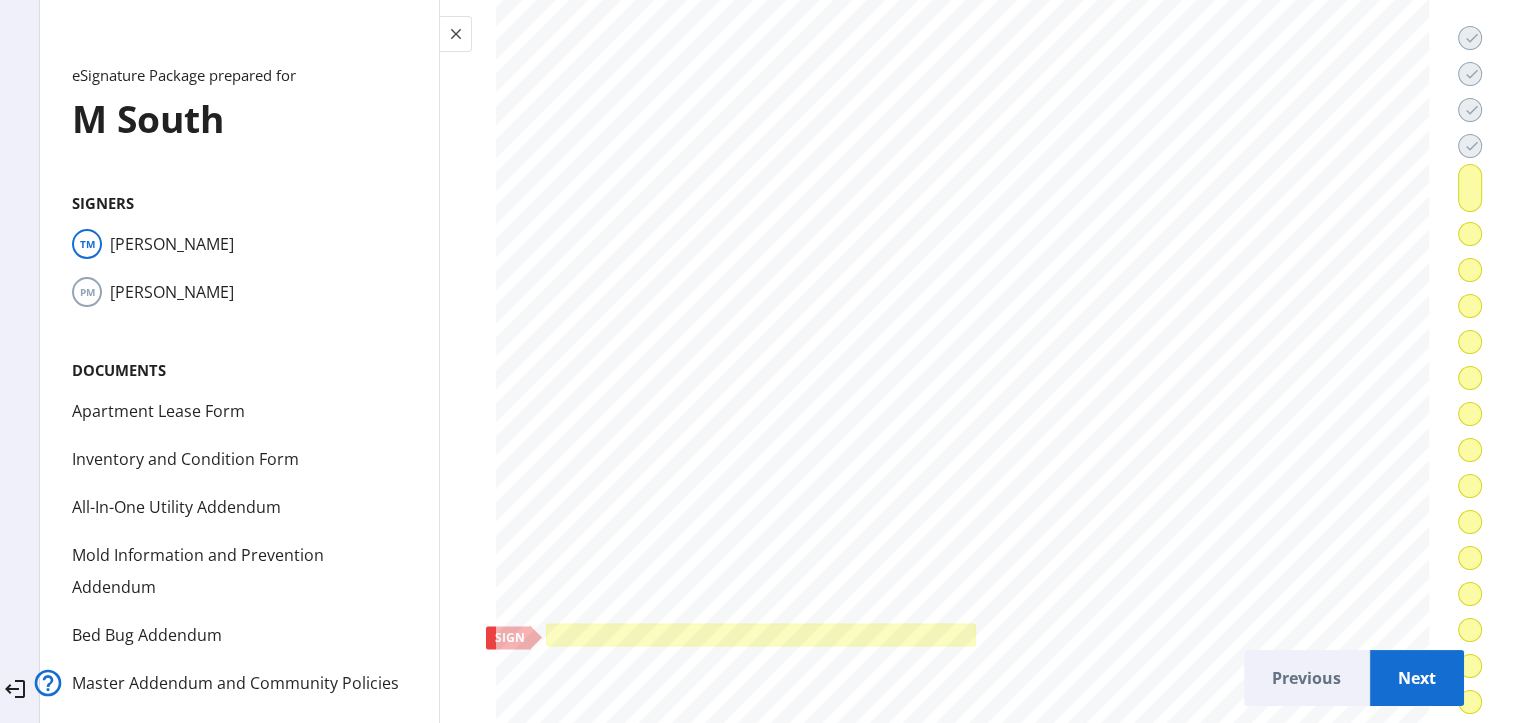 click at bounding box center (760, 635) 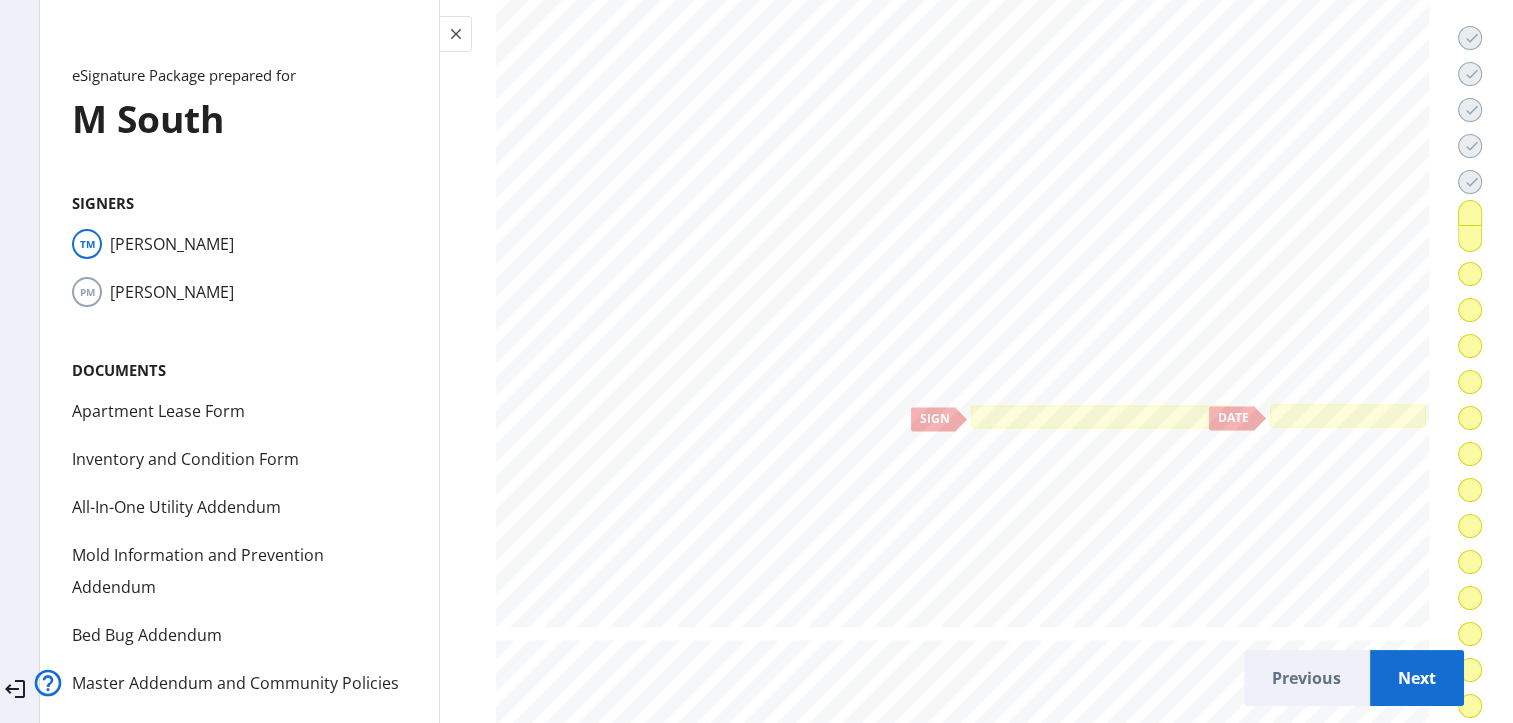 scroll, scrollTop: 2524, scrollLeft: 0, axis: vertical 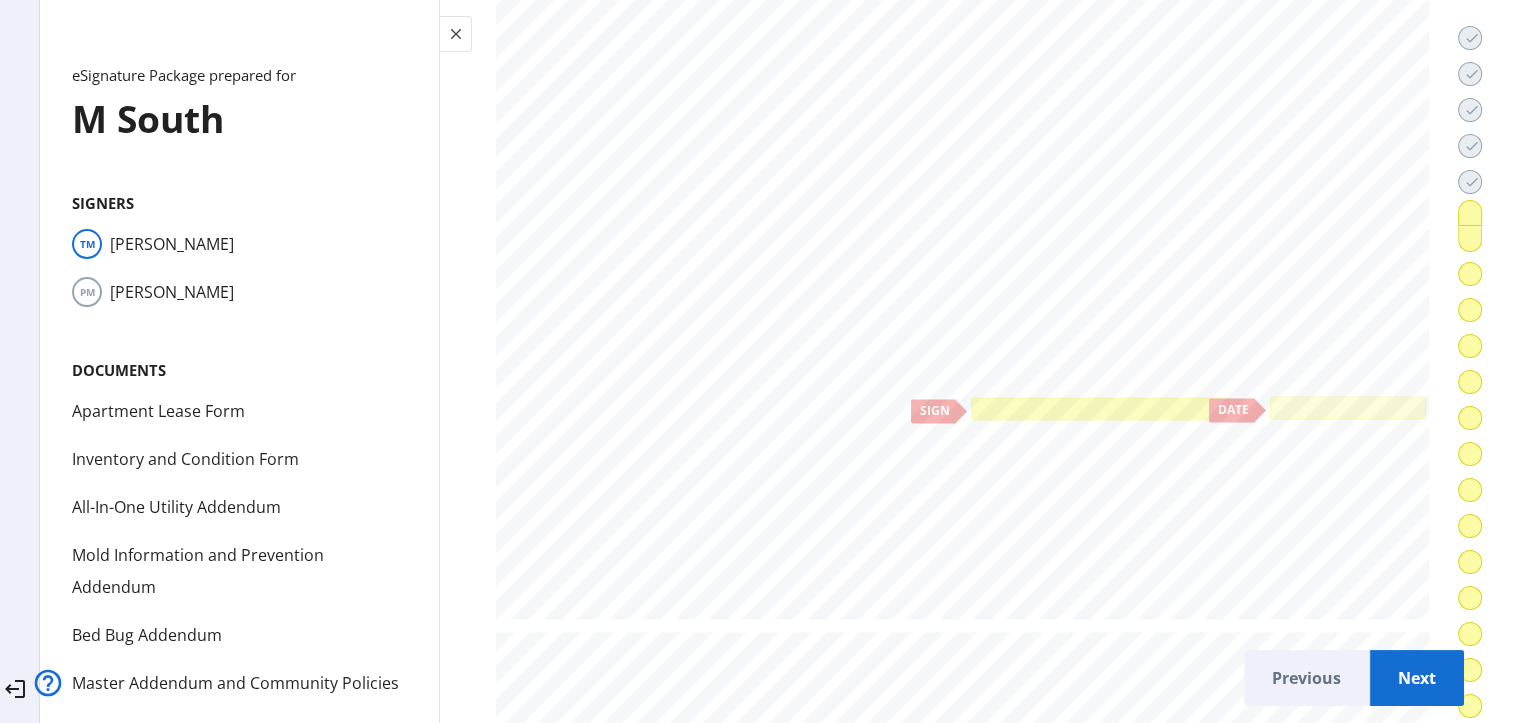 click at bounding box center (1100, 408) 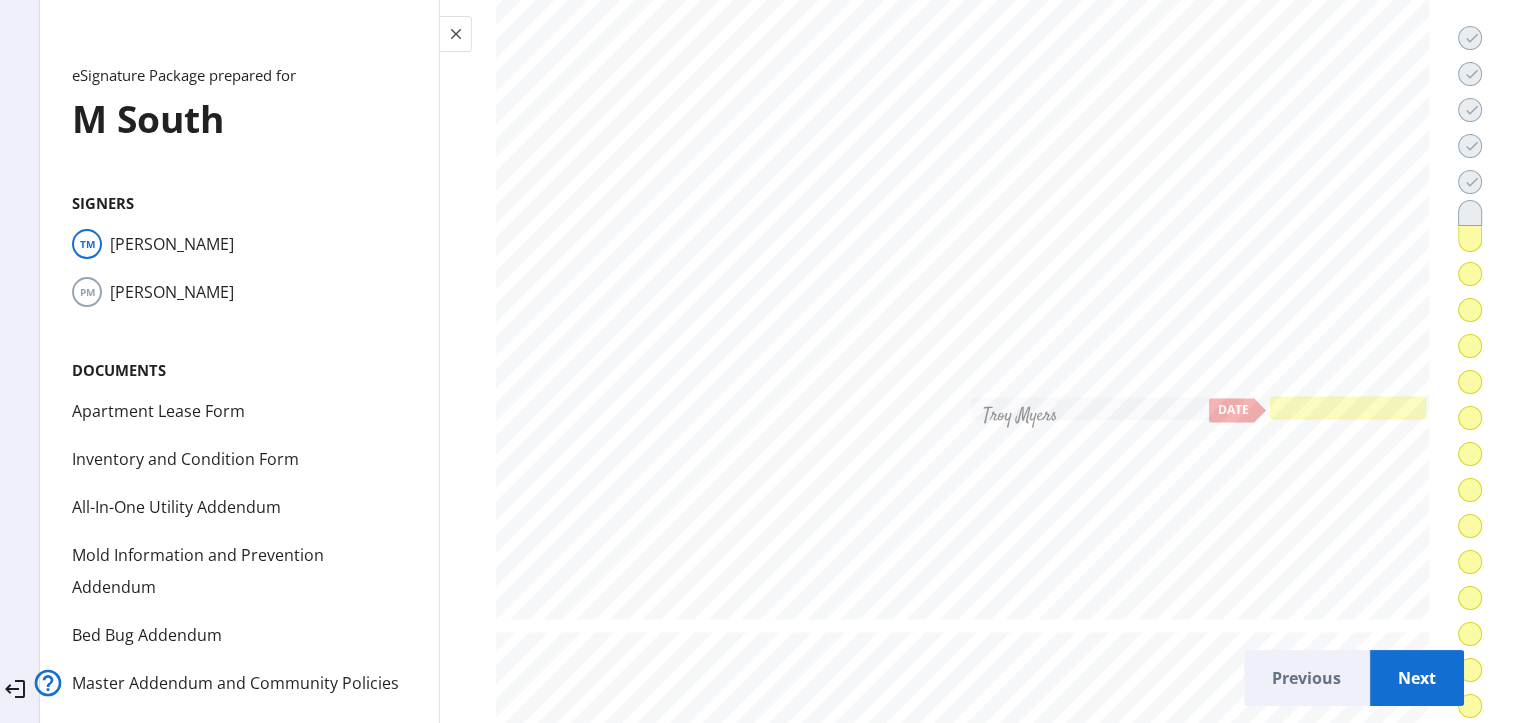click at bounding box center (1347, 407) 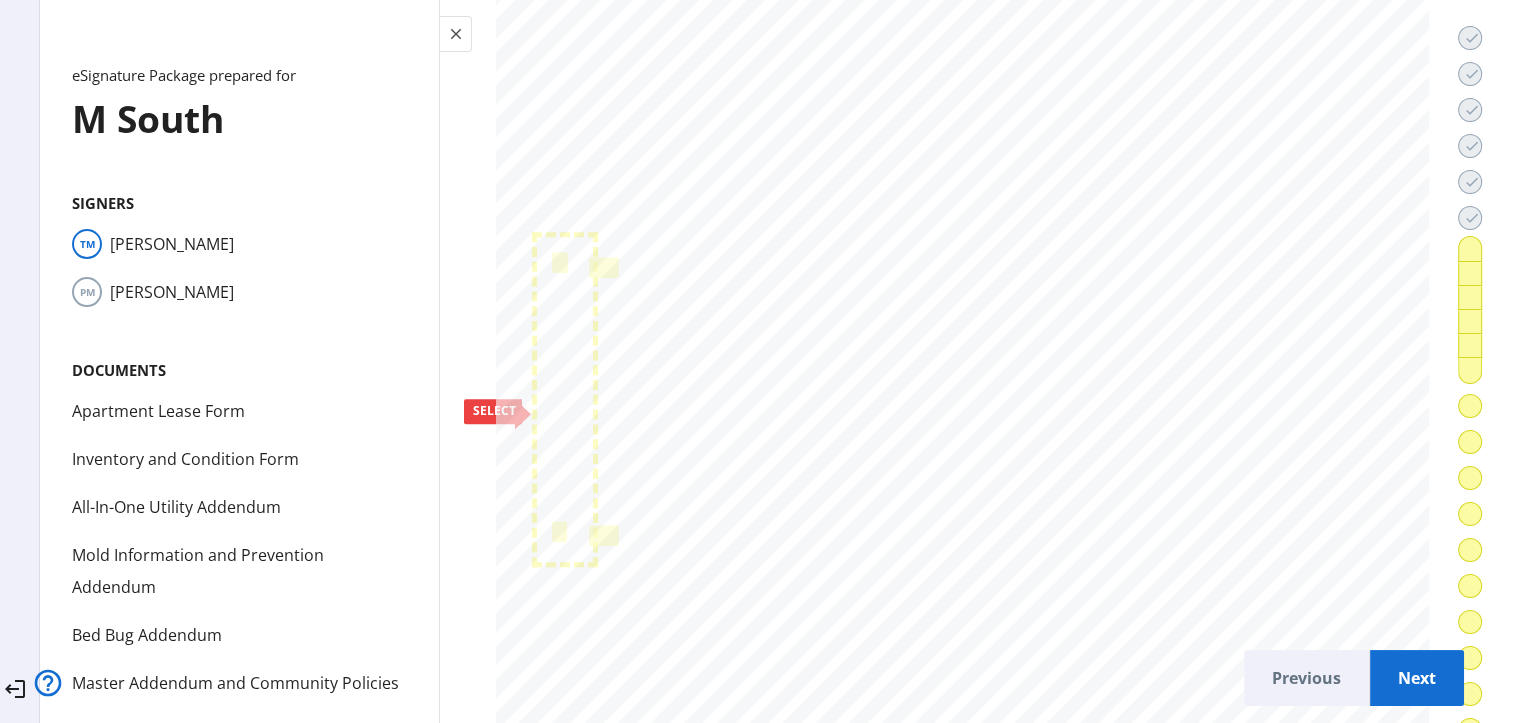 scroll, scrollTop: 2148, scrollLeft: 0, axis: vertical 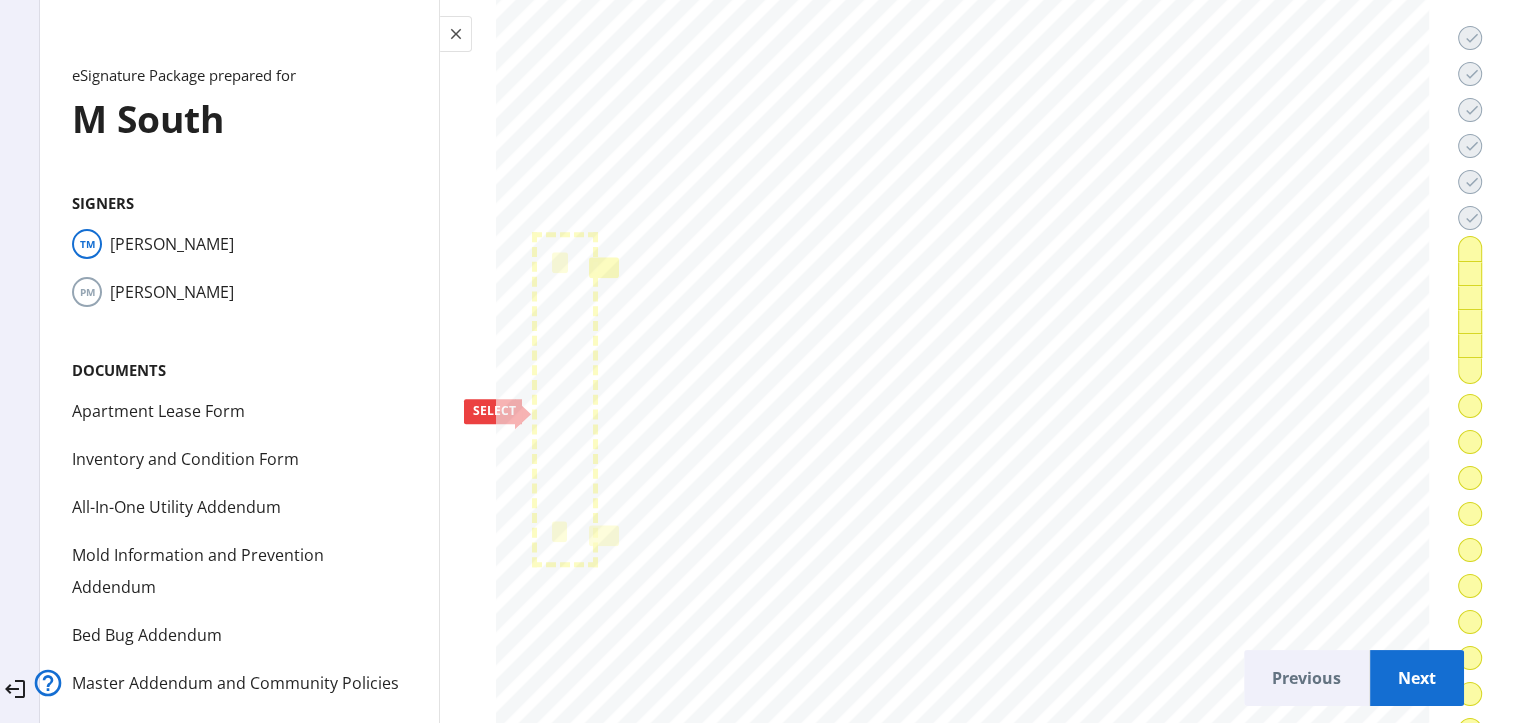 click 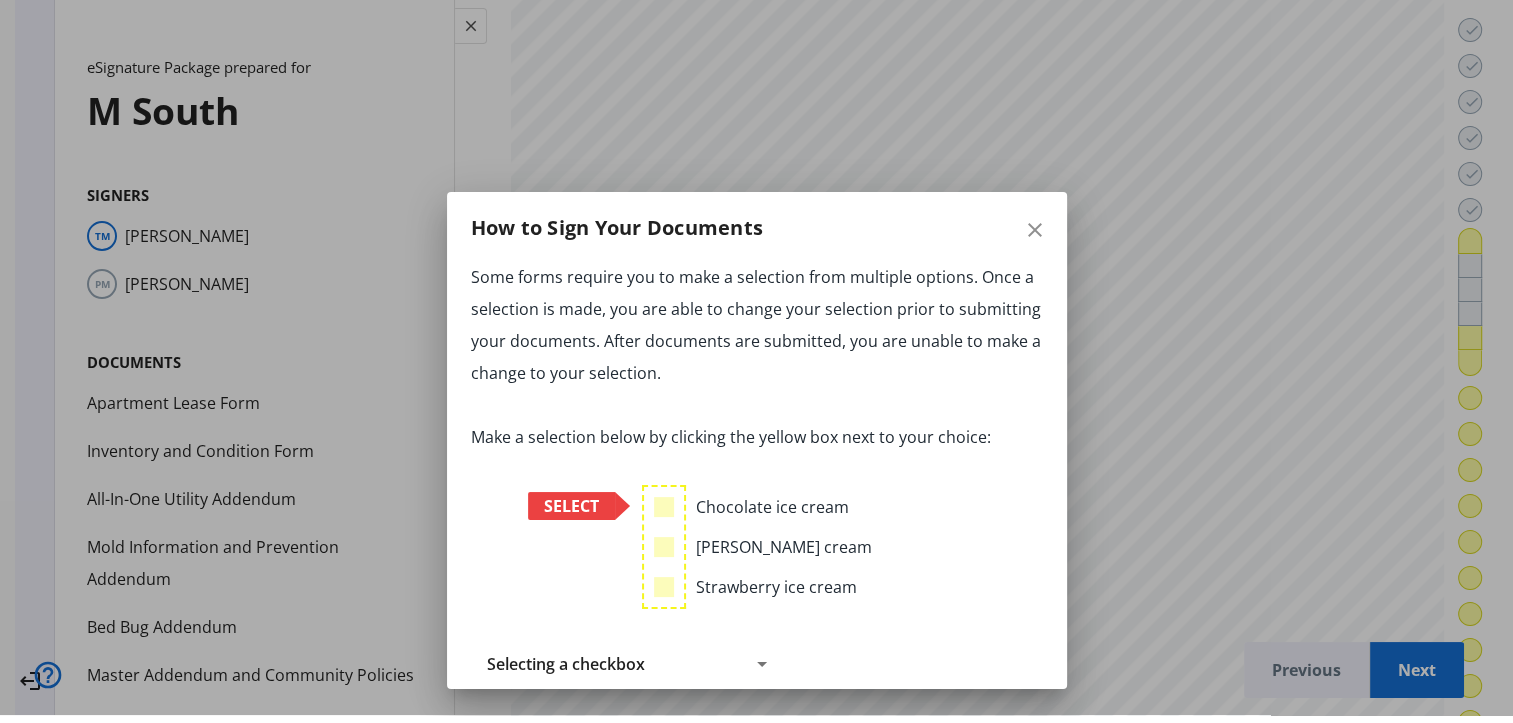 scroll, scrollTop: 23, scrollLeft: 0, axis: vertical 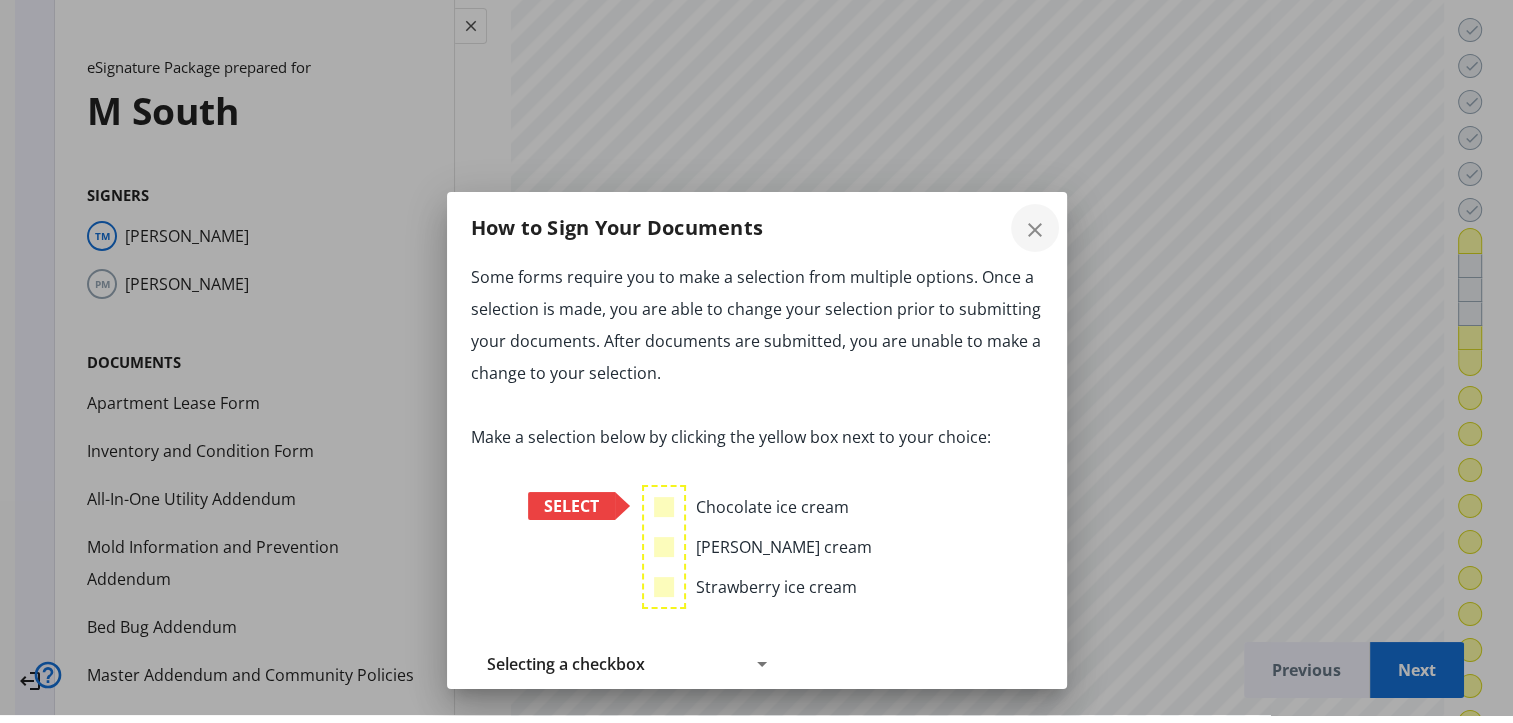 click on "close" at bounding box center (1035, 230) 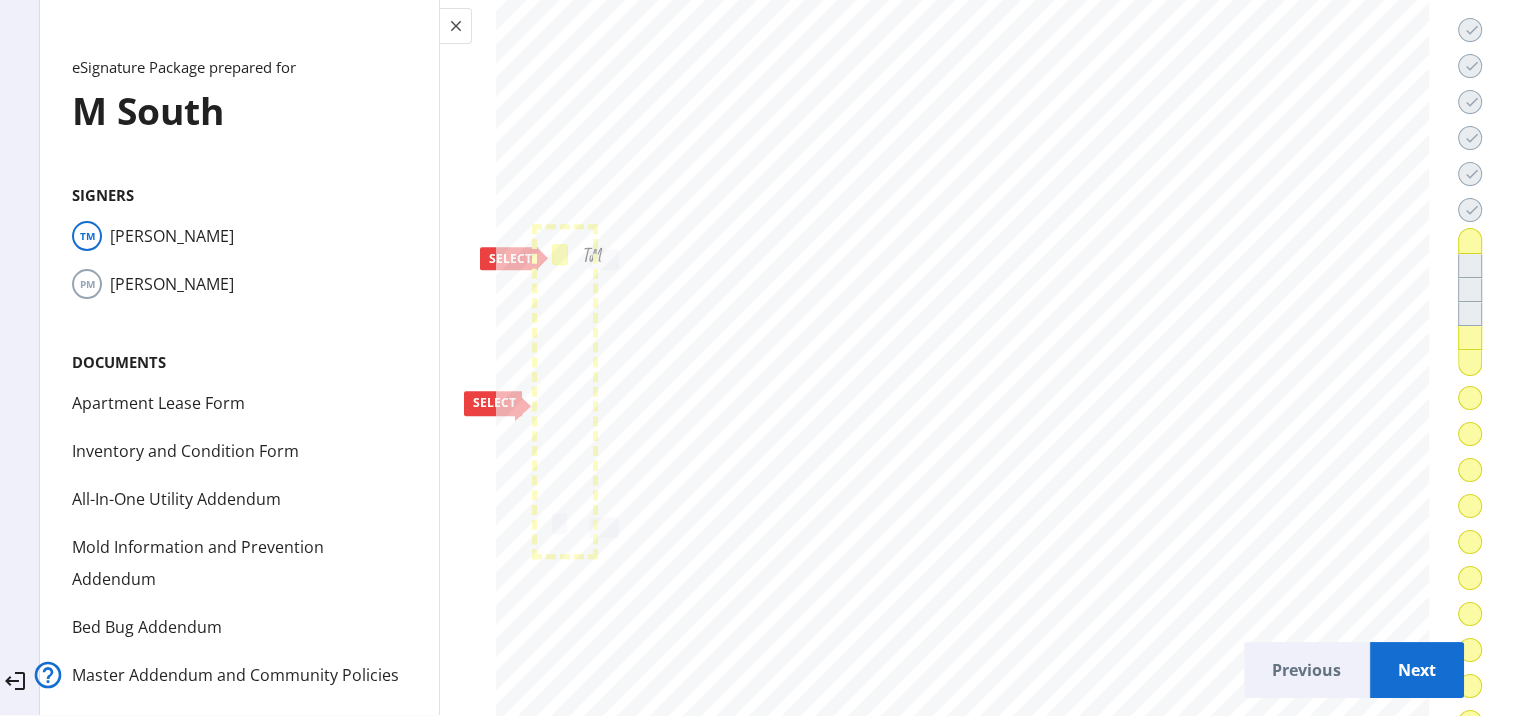 click at bounding box center (559, 255) 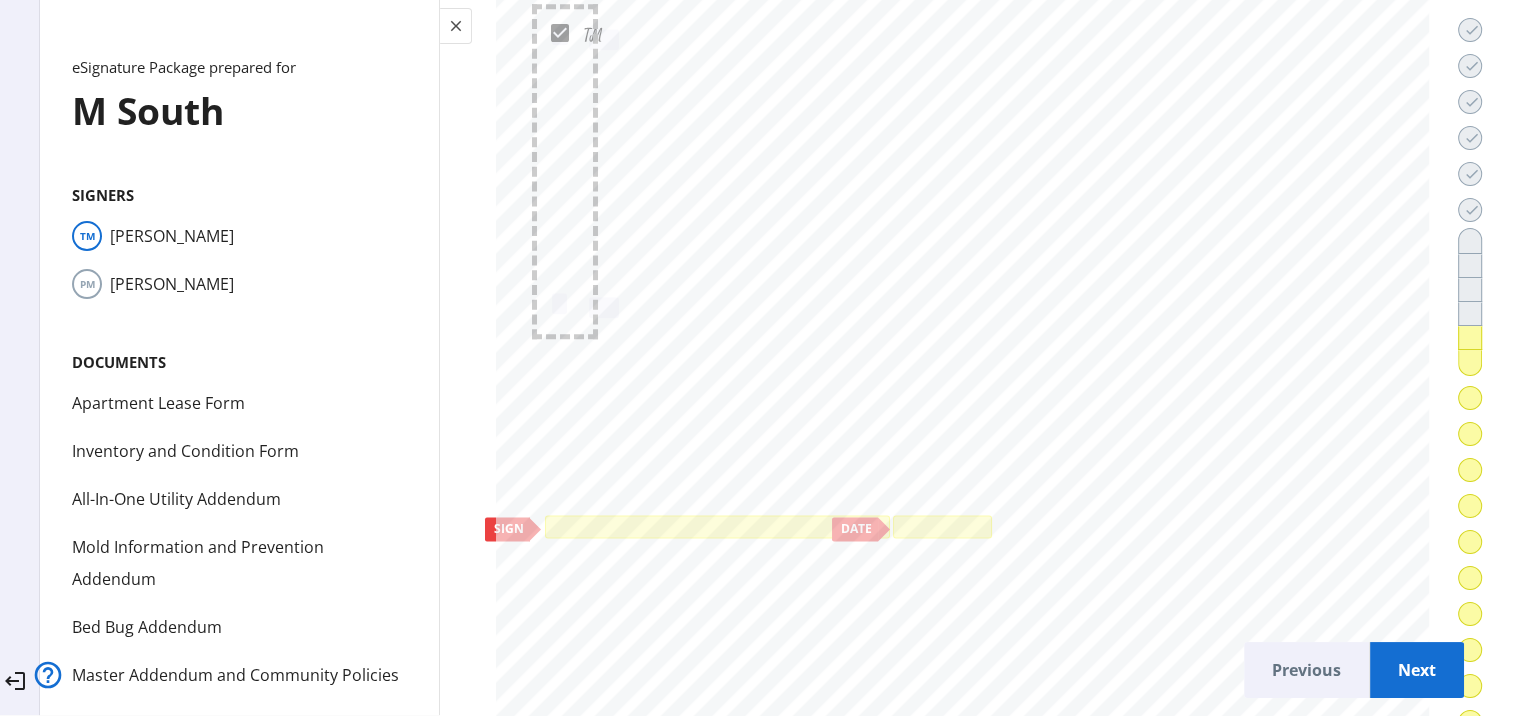 scroll, scrollTop: 2368, scrollLeft: 0, axis: vertical 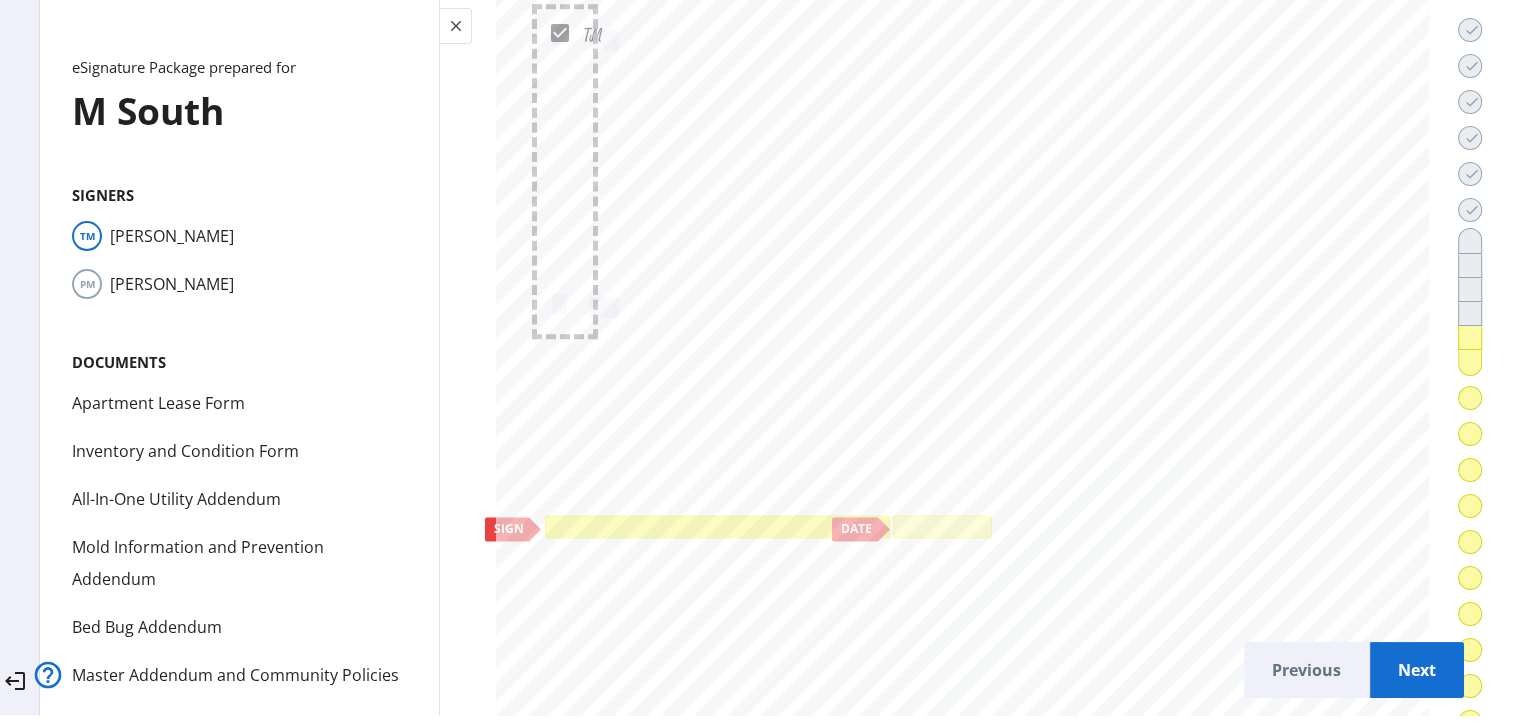 click 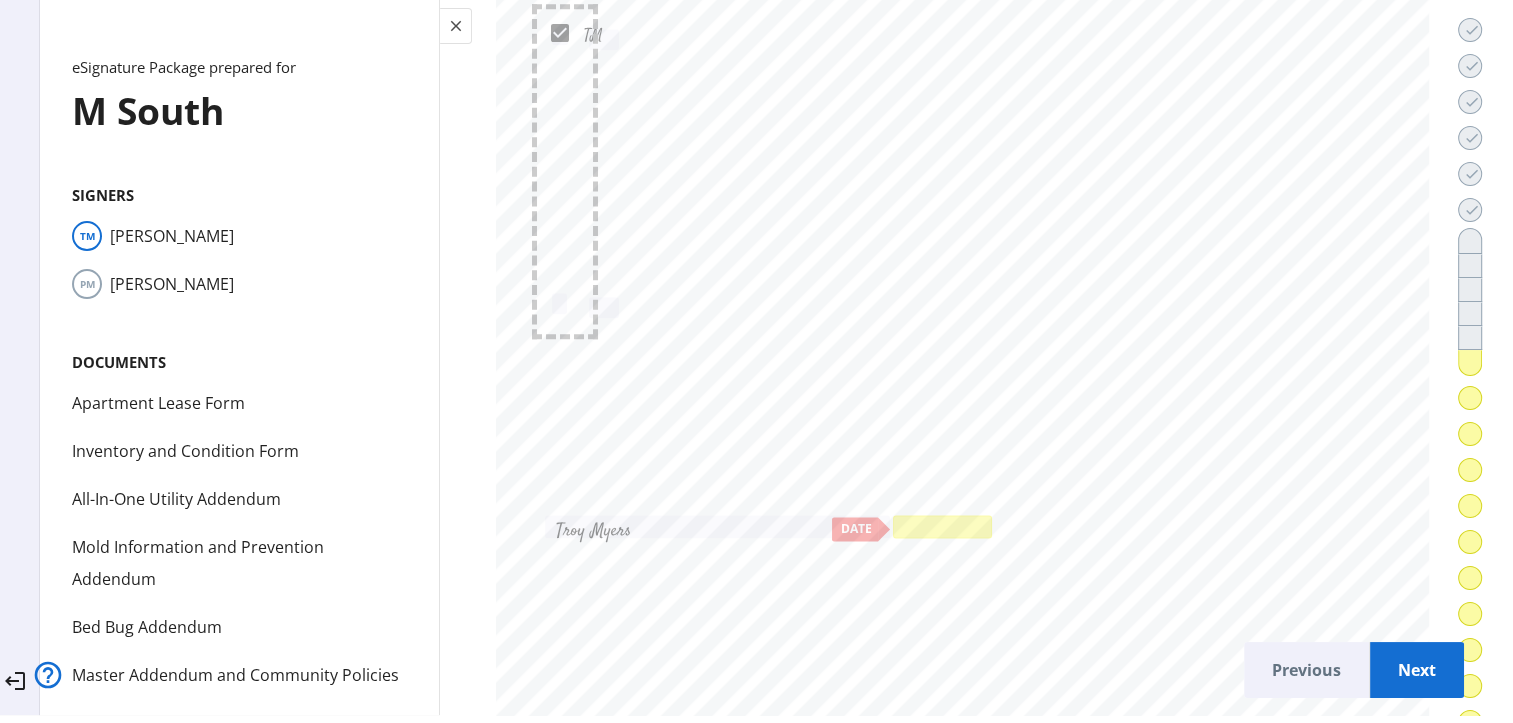 click at bounding box center [942, 526] 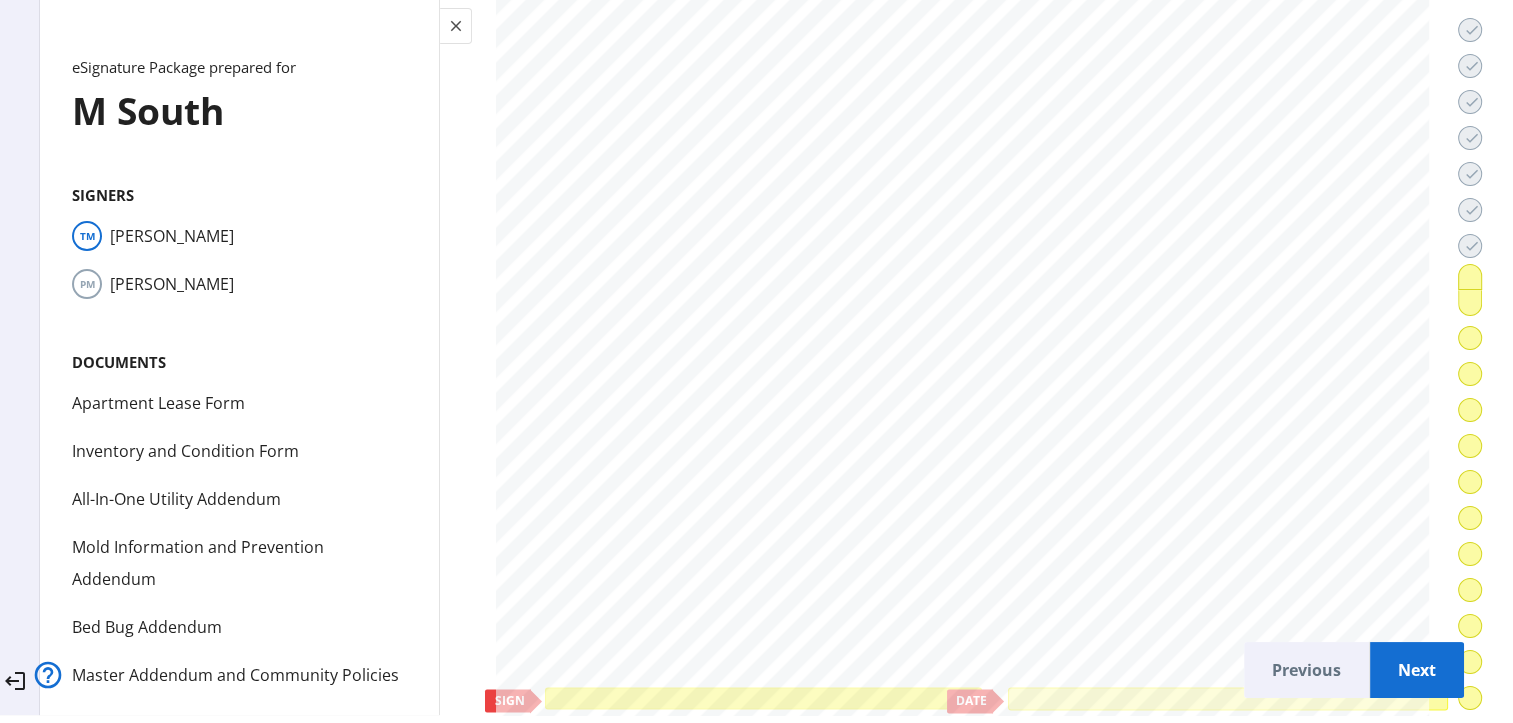 scroll, scrollTop: 2266, scrollLeft: 0, axis: vertical 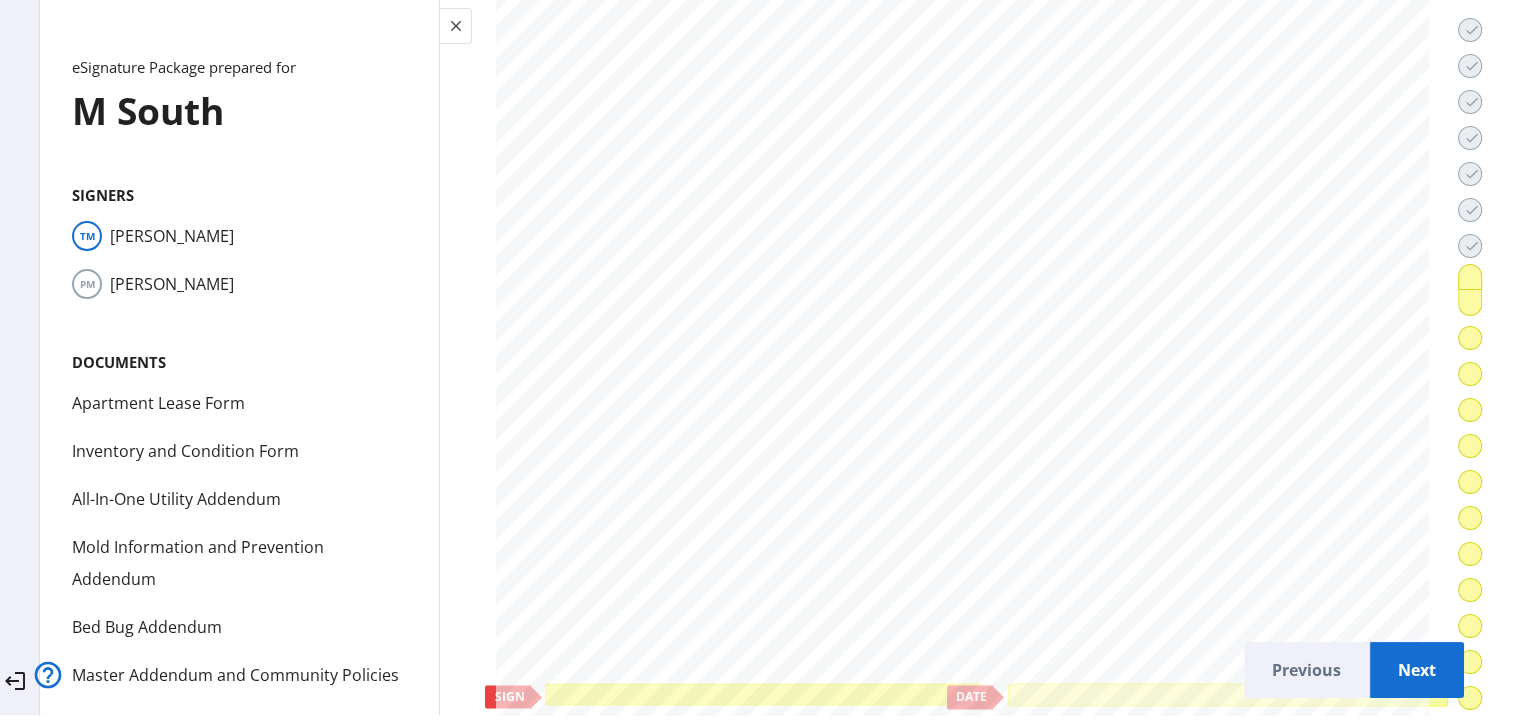 click at bounding box center [763, 694] 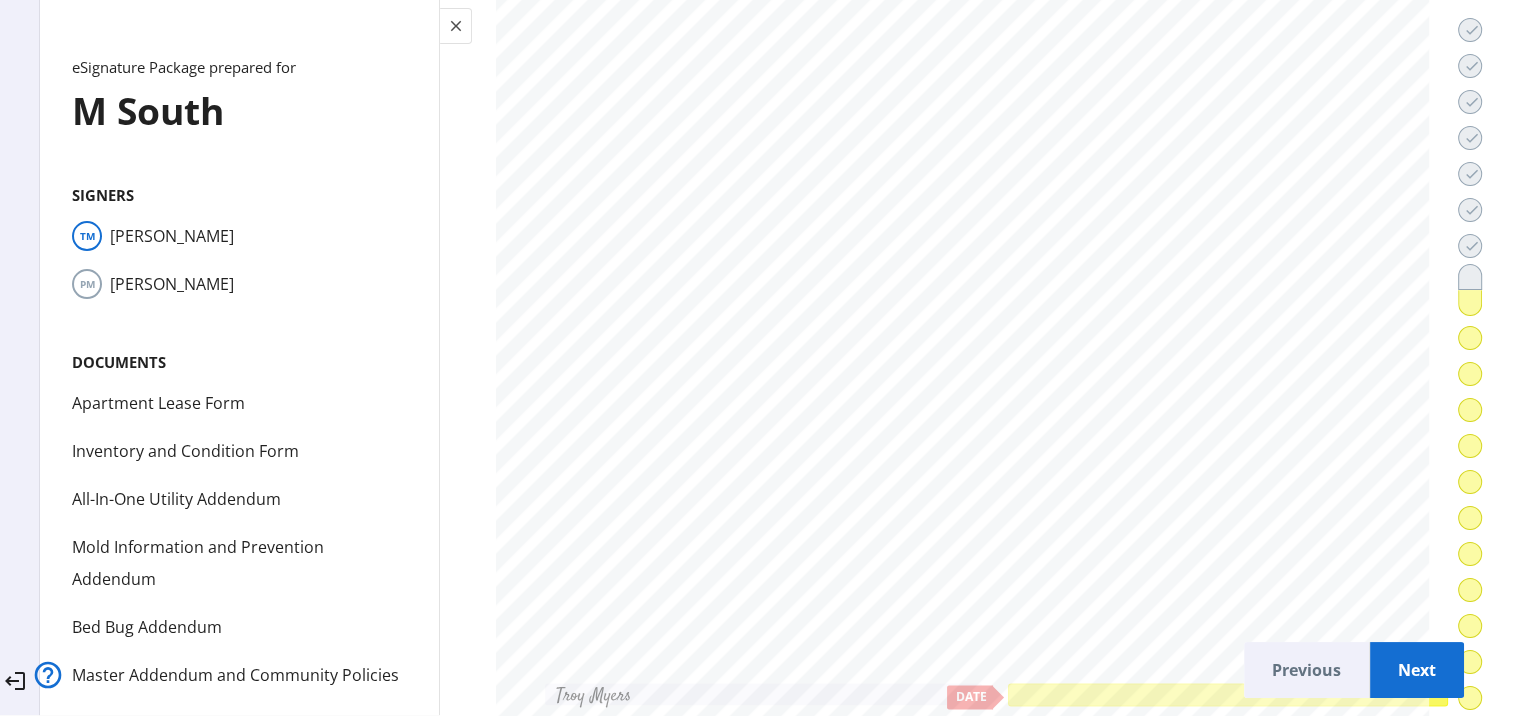click at bounding box center [1228, 694] 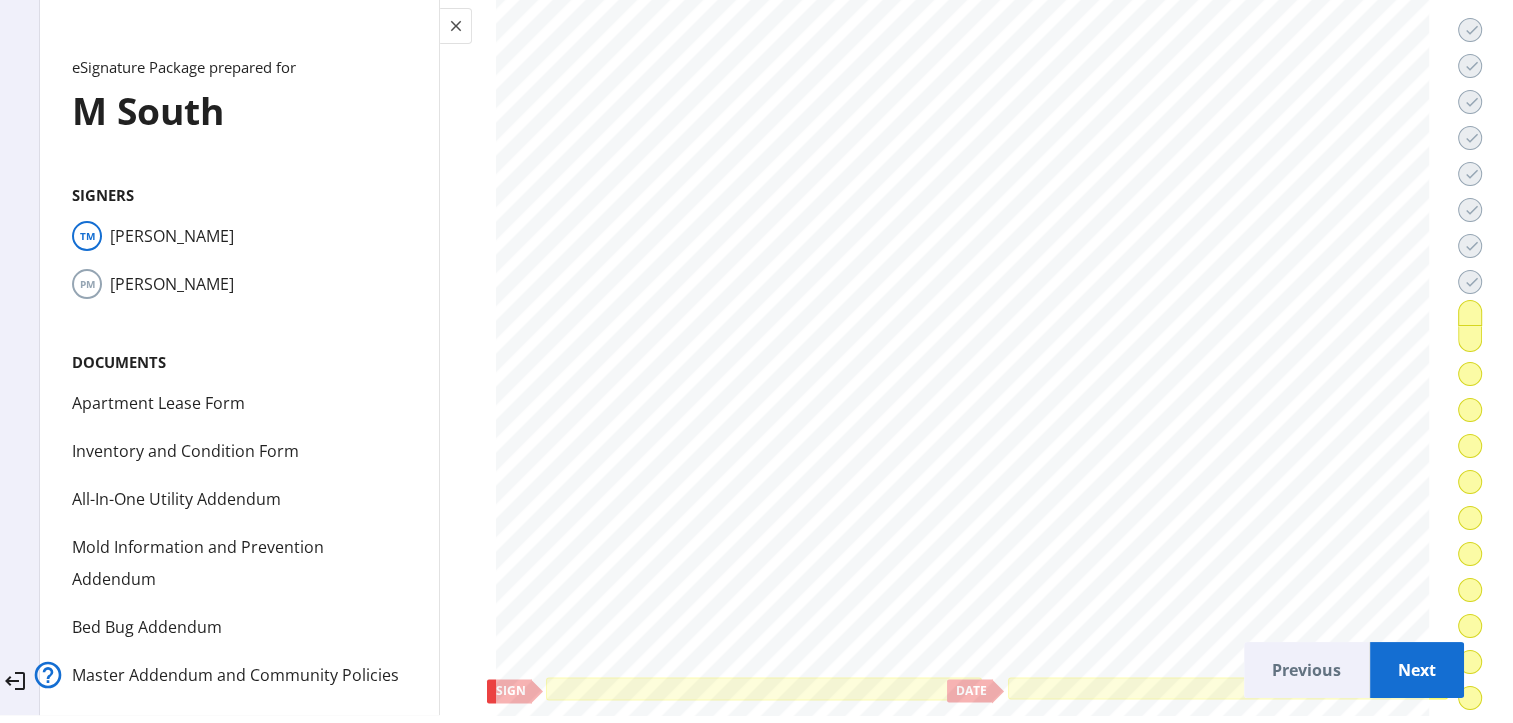 scroll, scrollTop: 2235, scrollLeft: 0, axis: vertical 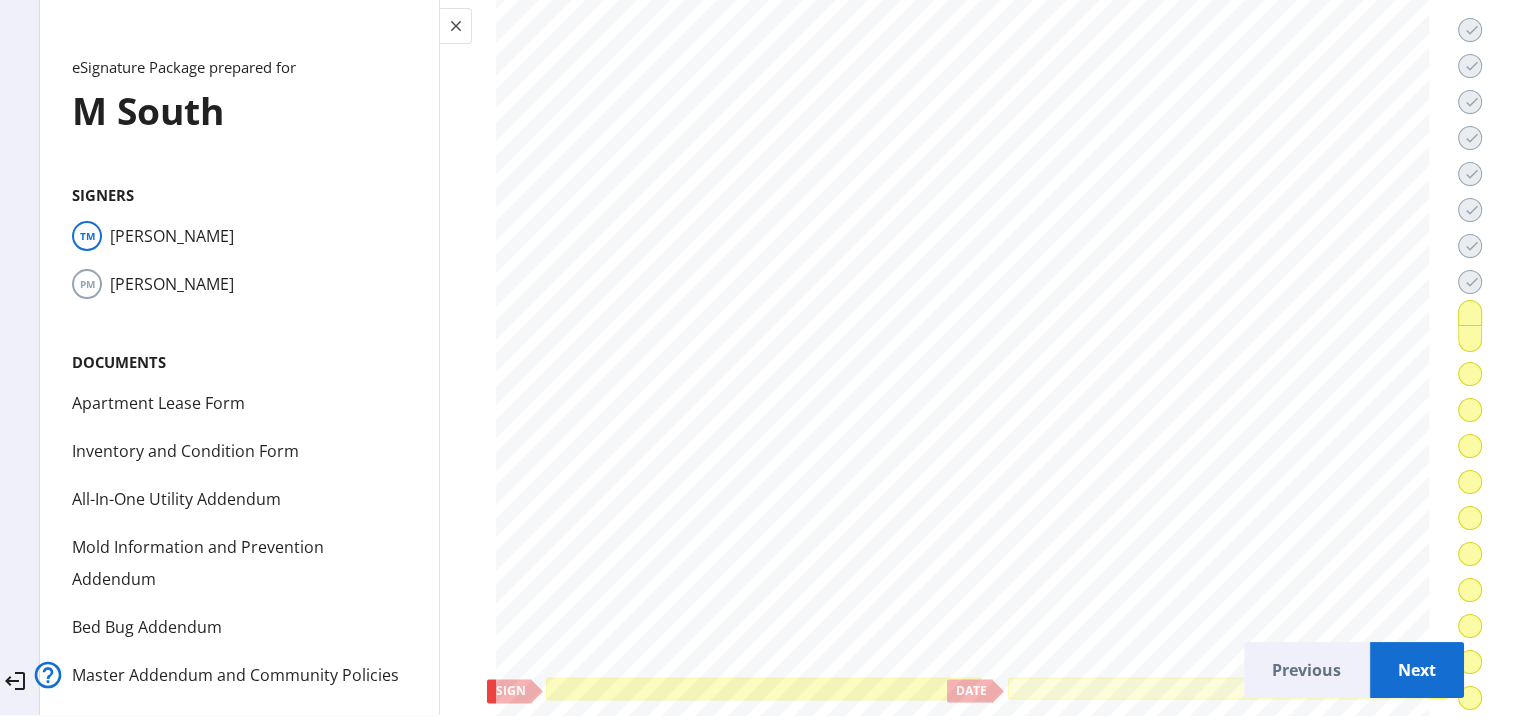 click 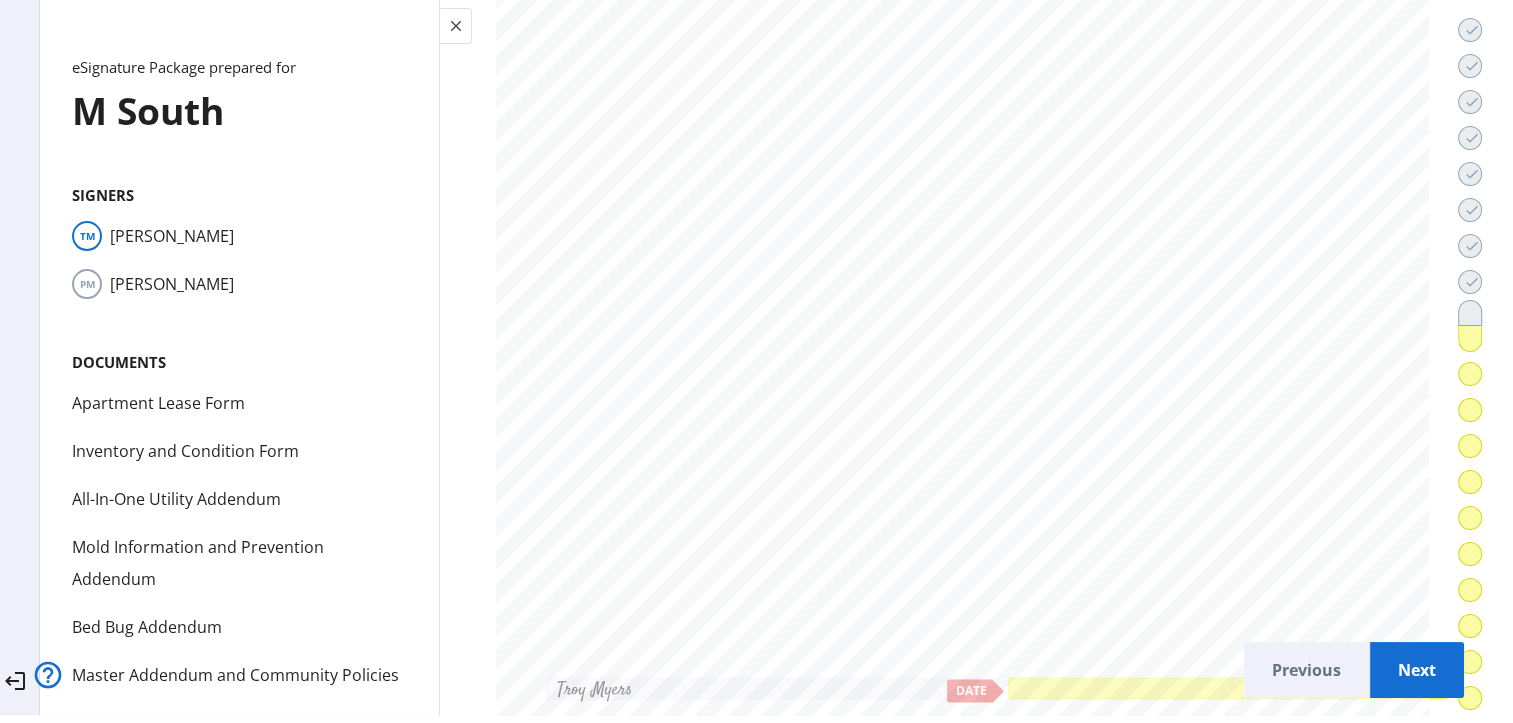click at bounding box center [1228, 688] 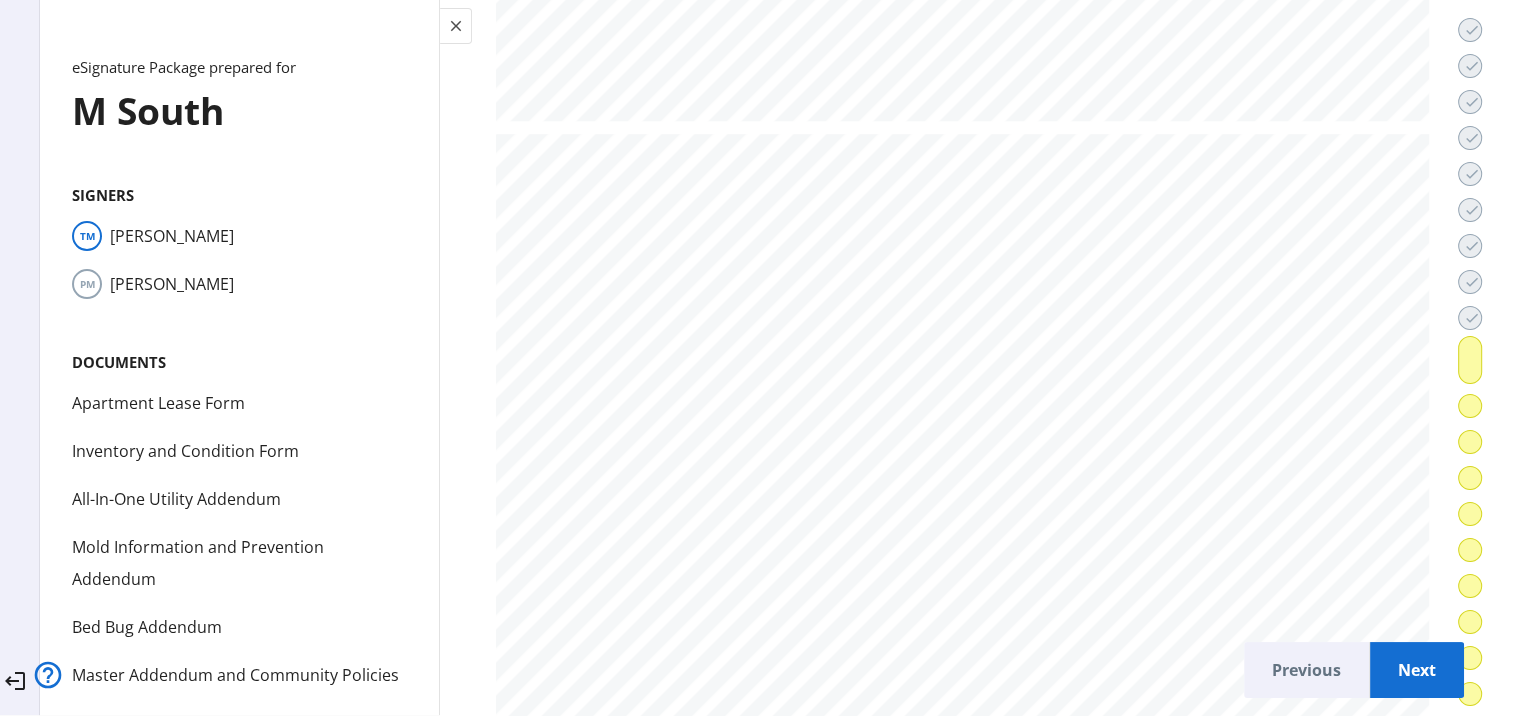 scroll, scrollTop: 1793, scrollLeft: 0, axis: vertical 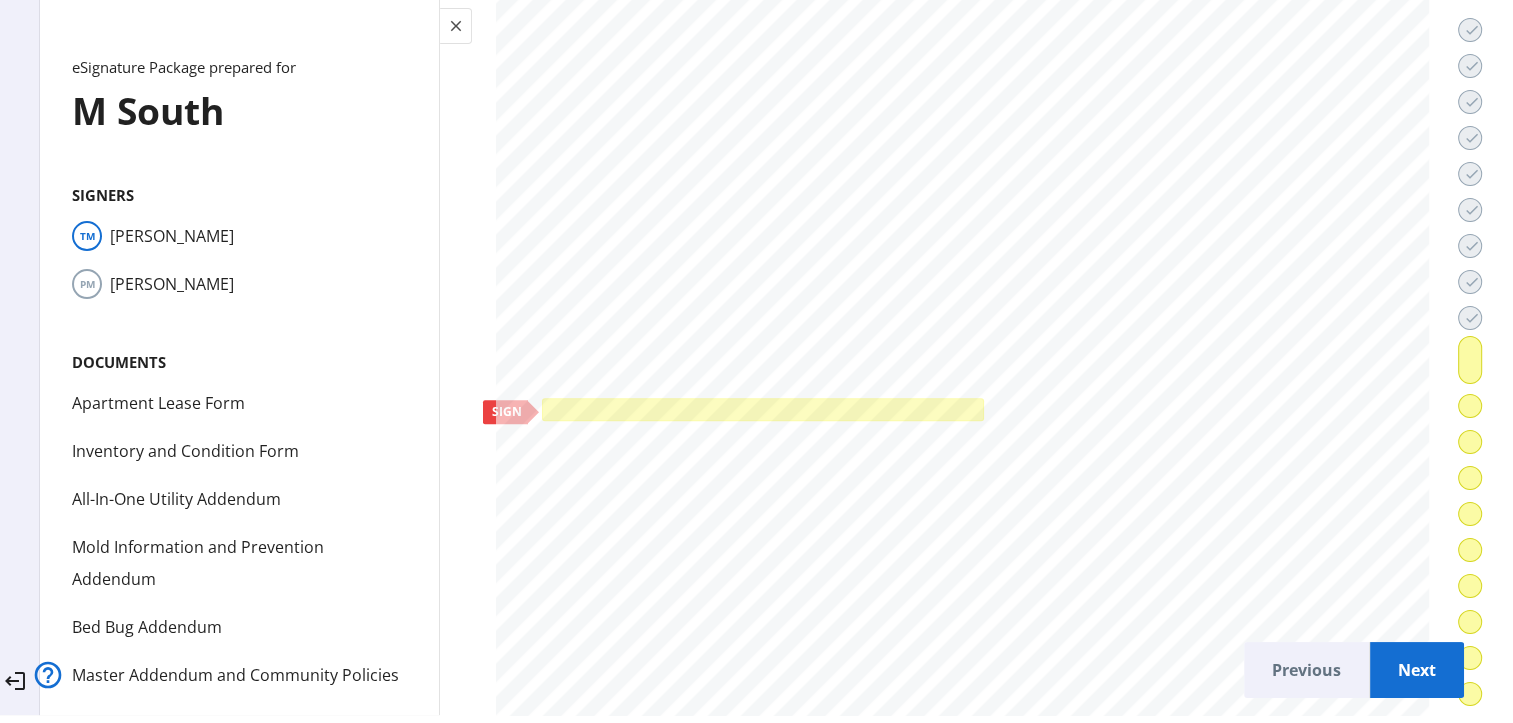 click at bounding box center [763, 409] 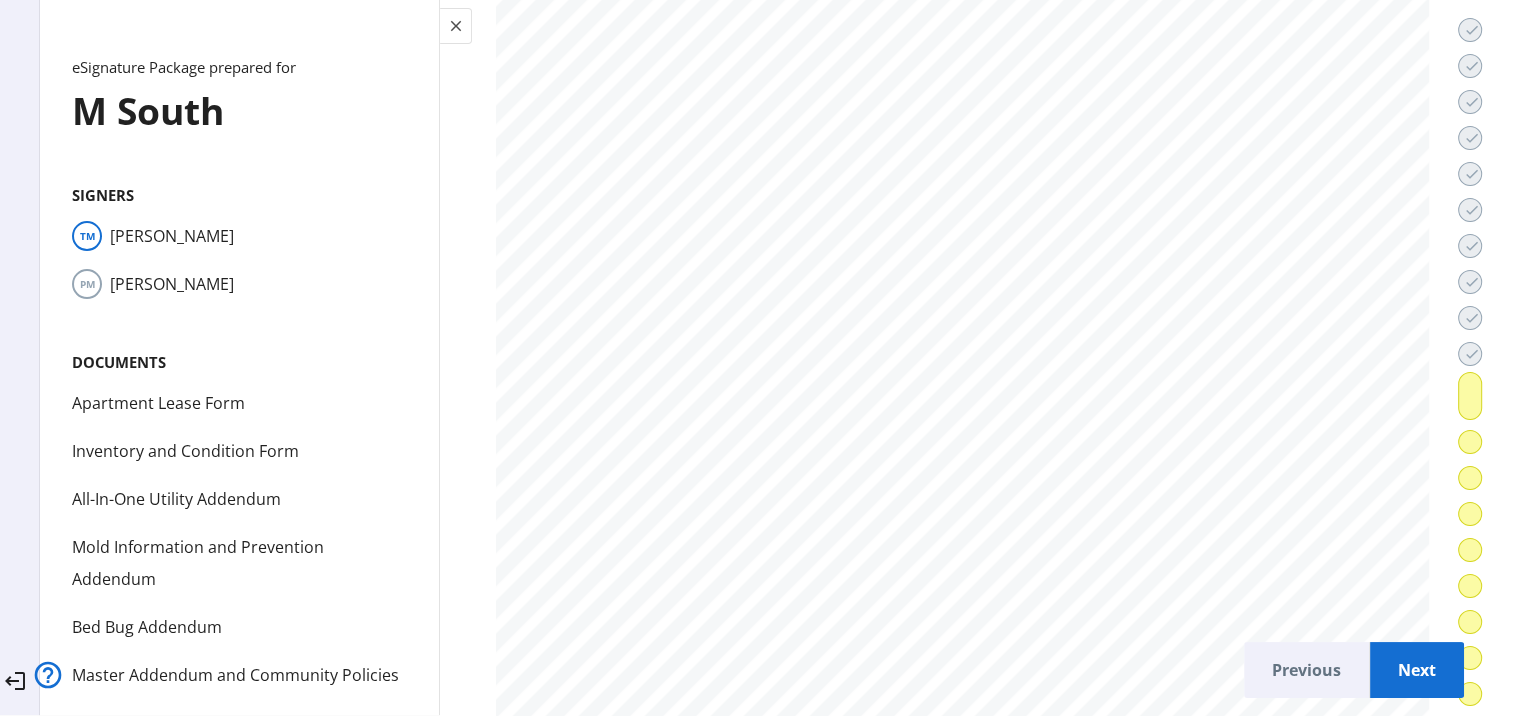 scroll, scrollTop: 2258, scrollLeft: 0, axis: vertical 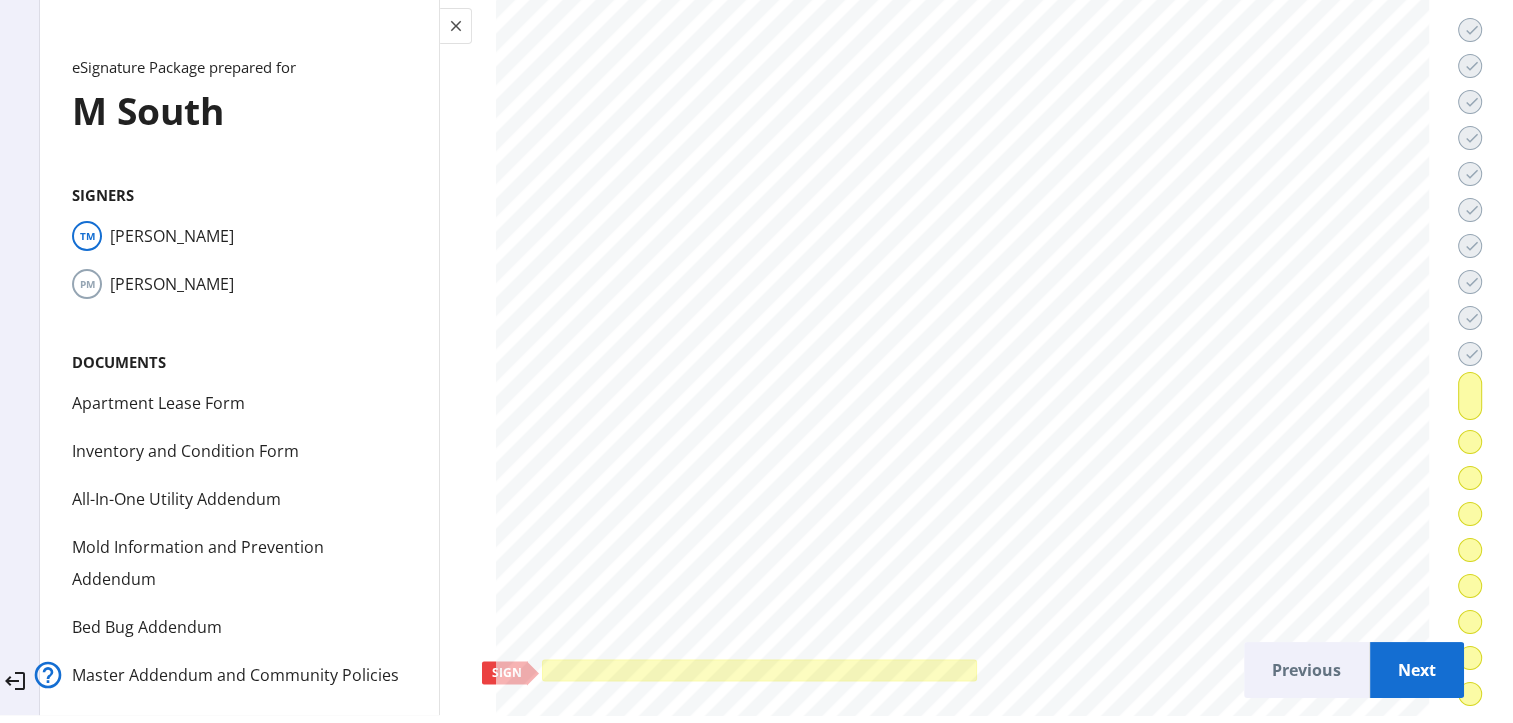click at bounding box center [759, 670] 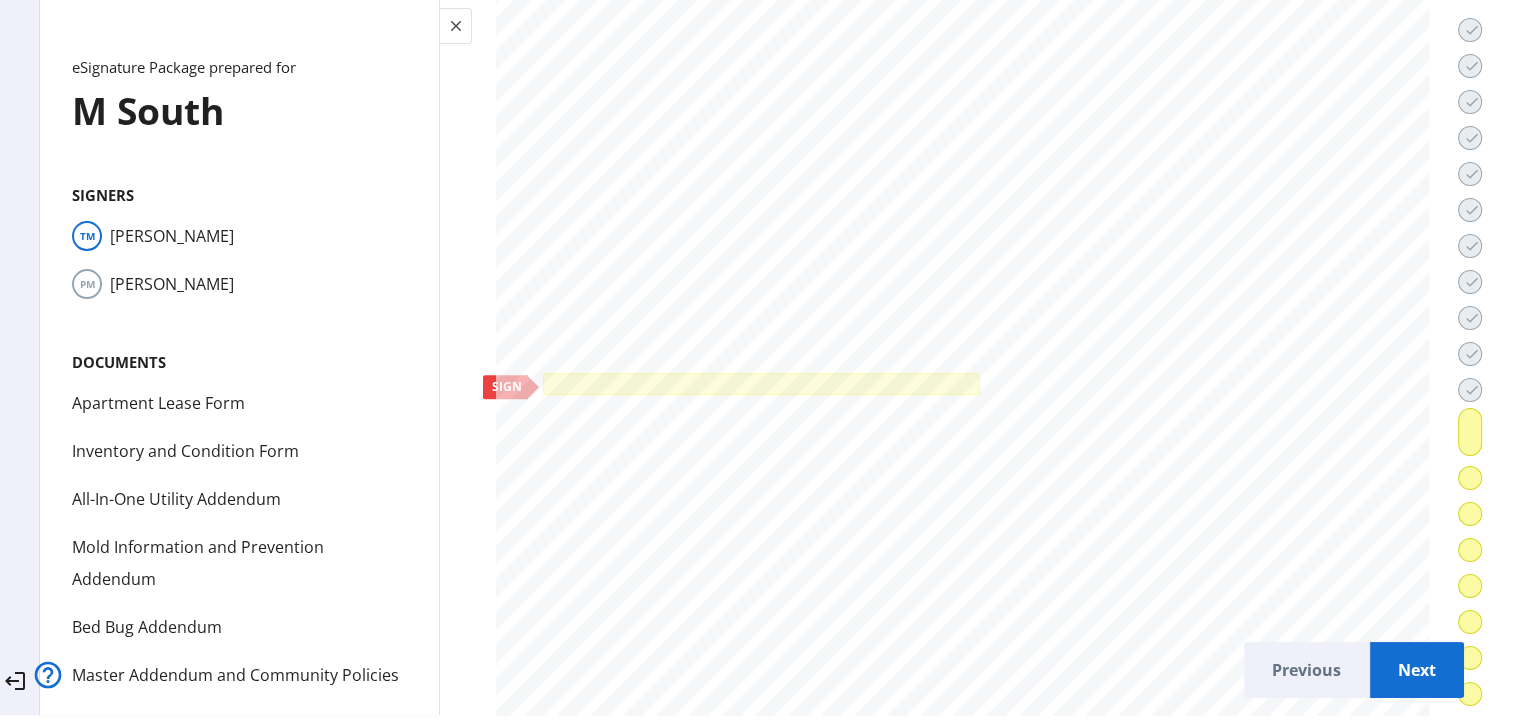 scroll, scrollTop: 2174, scrollLeft: 0, axis: vertical 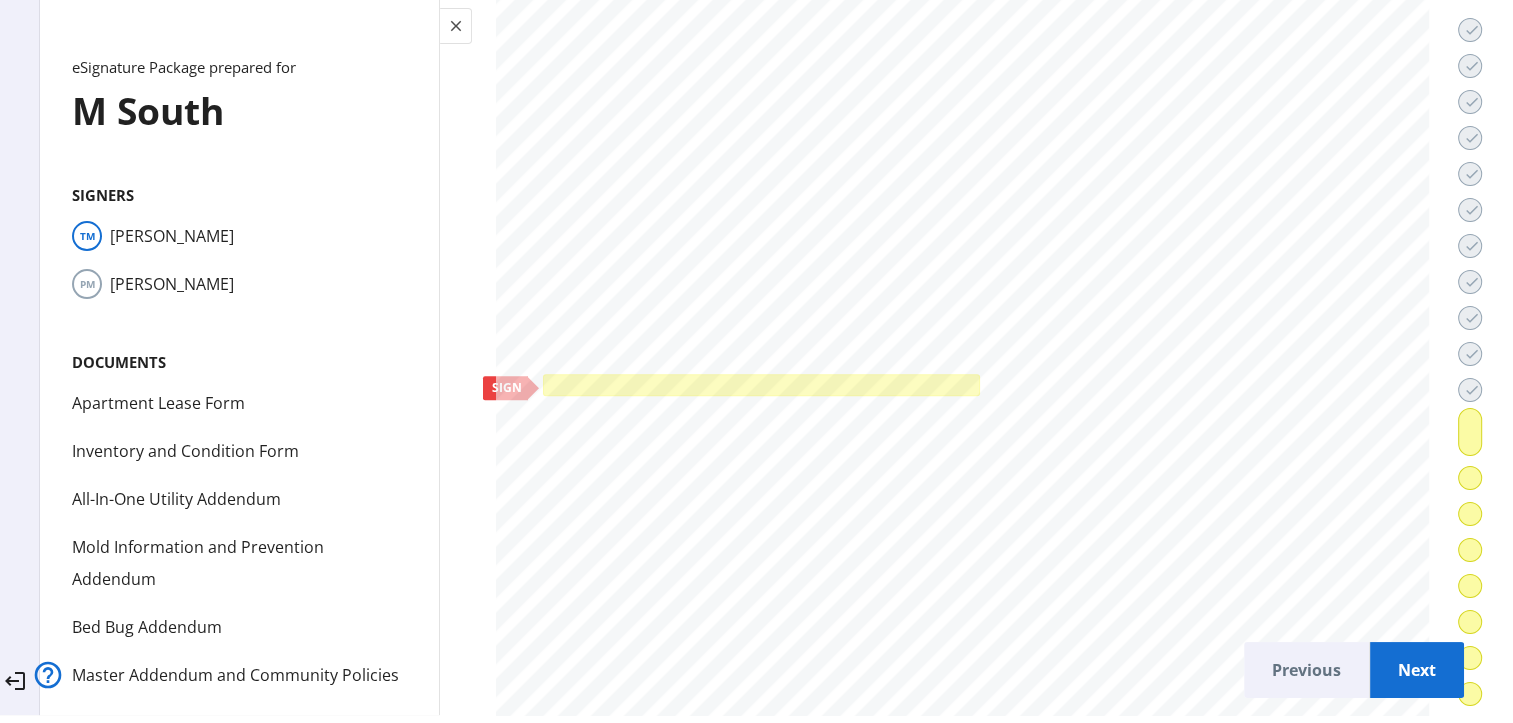 click at bounding box center [761, 385] 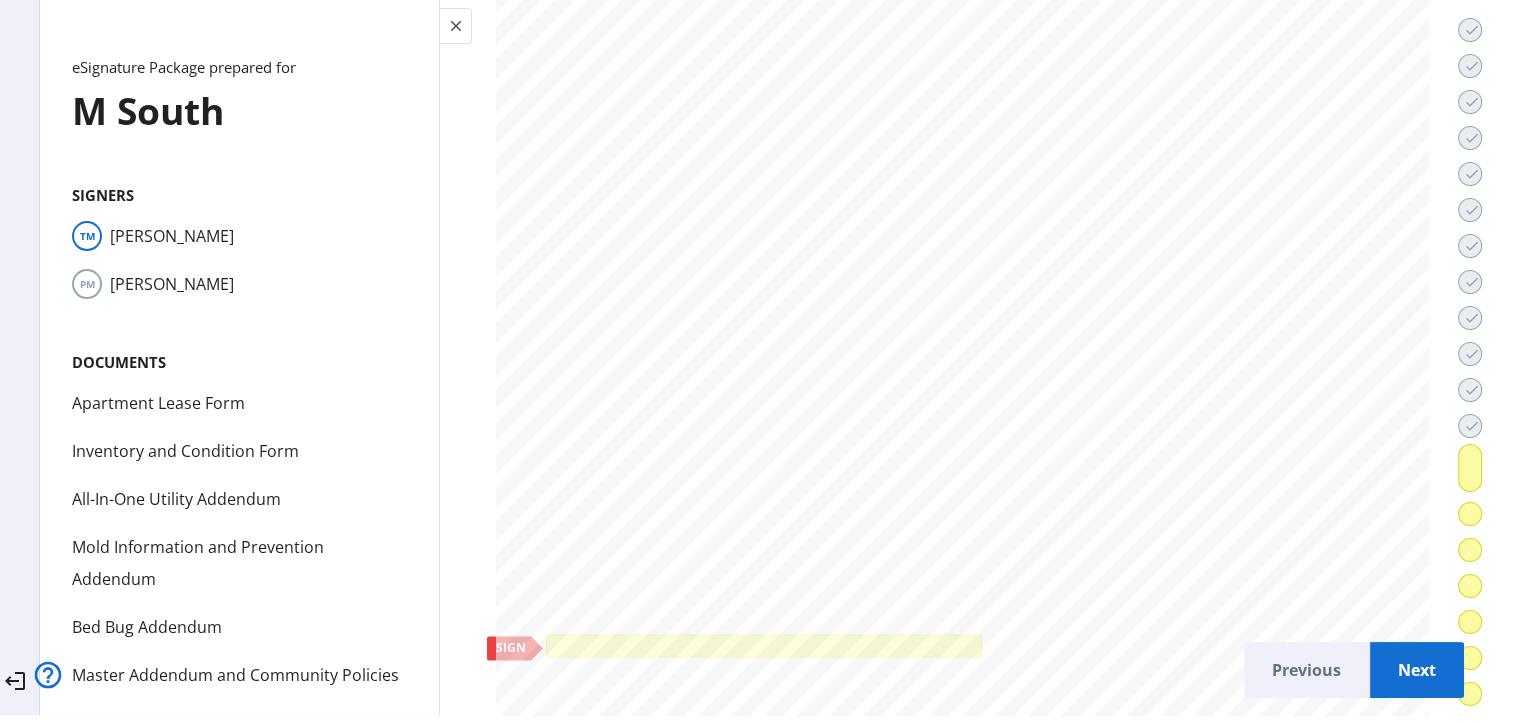 scroll, scrollTop: 2358, scrollLeft: 0, axis: vertical 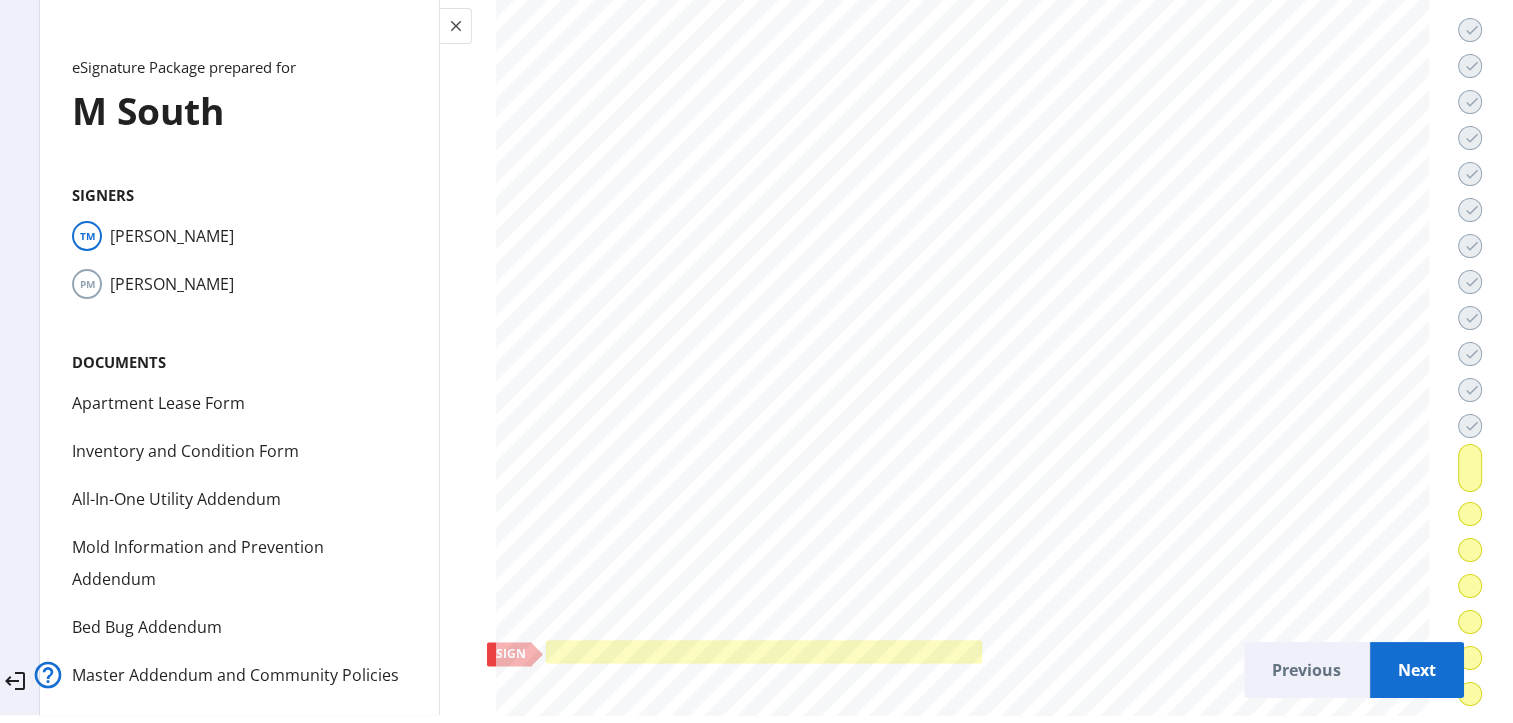 click at bounding box center (763, 651) 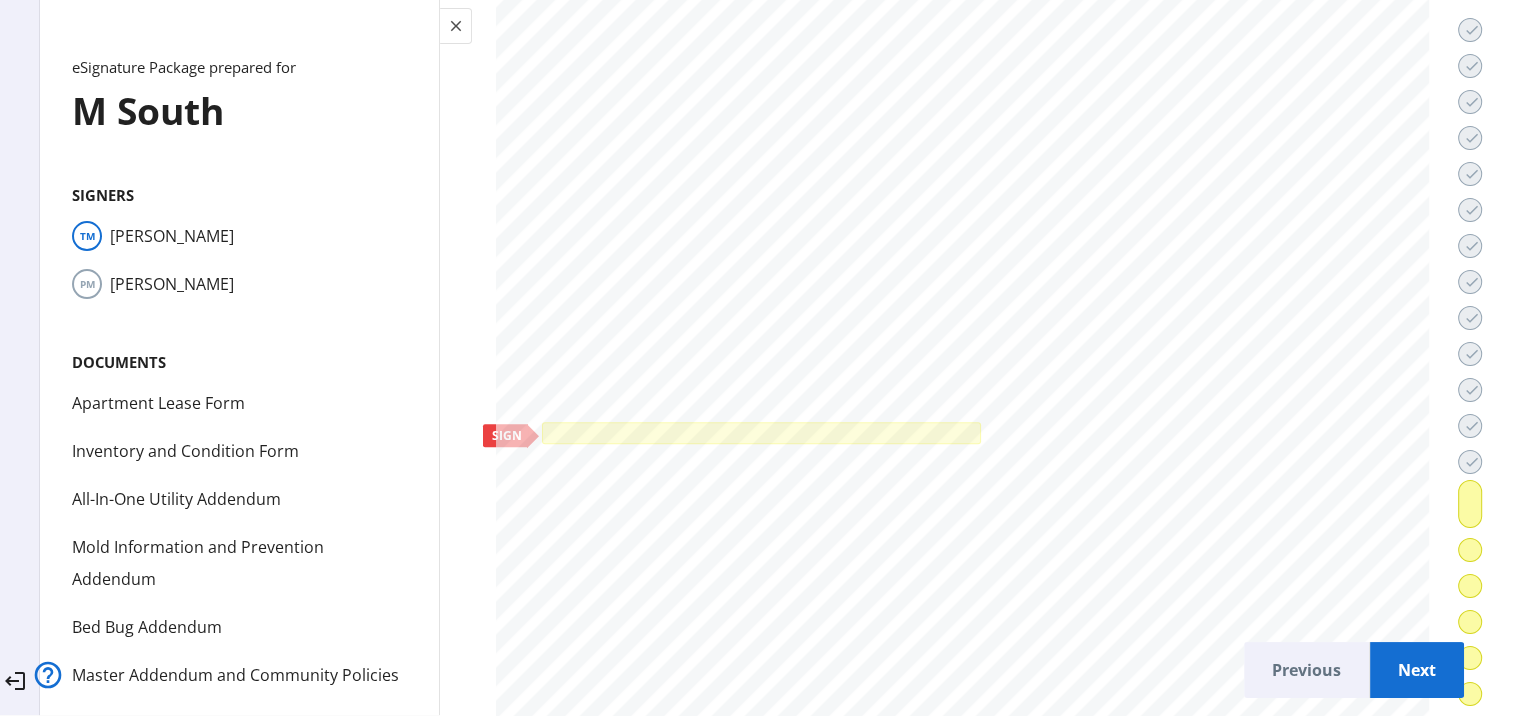 scroll, scrollTop: 1898, scrollLeft: 0, axis: vertical 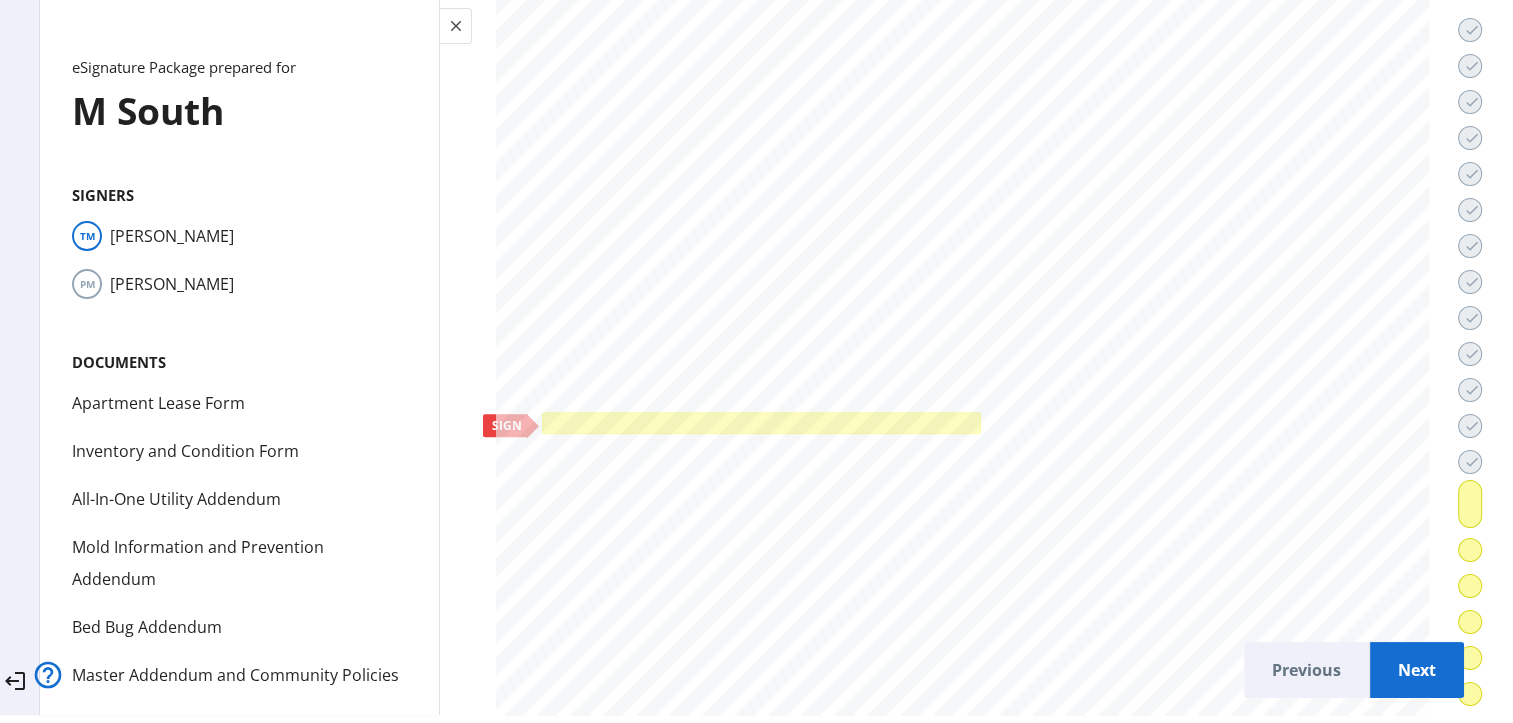 click at bounding box center (762, 423) 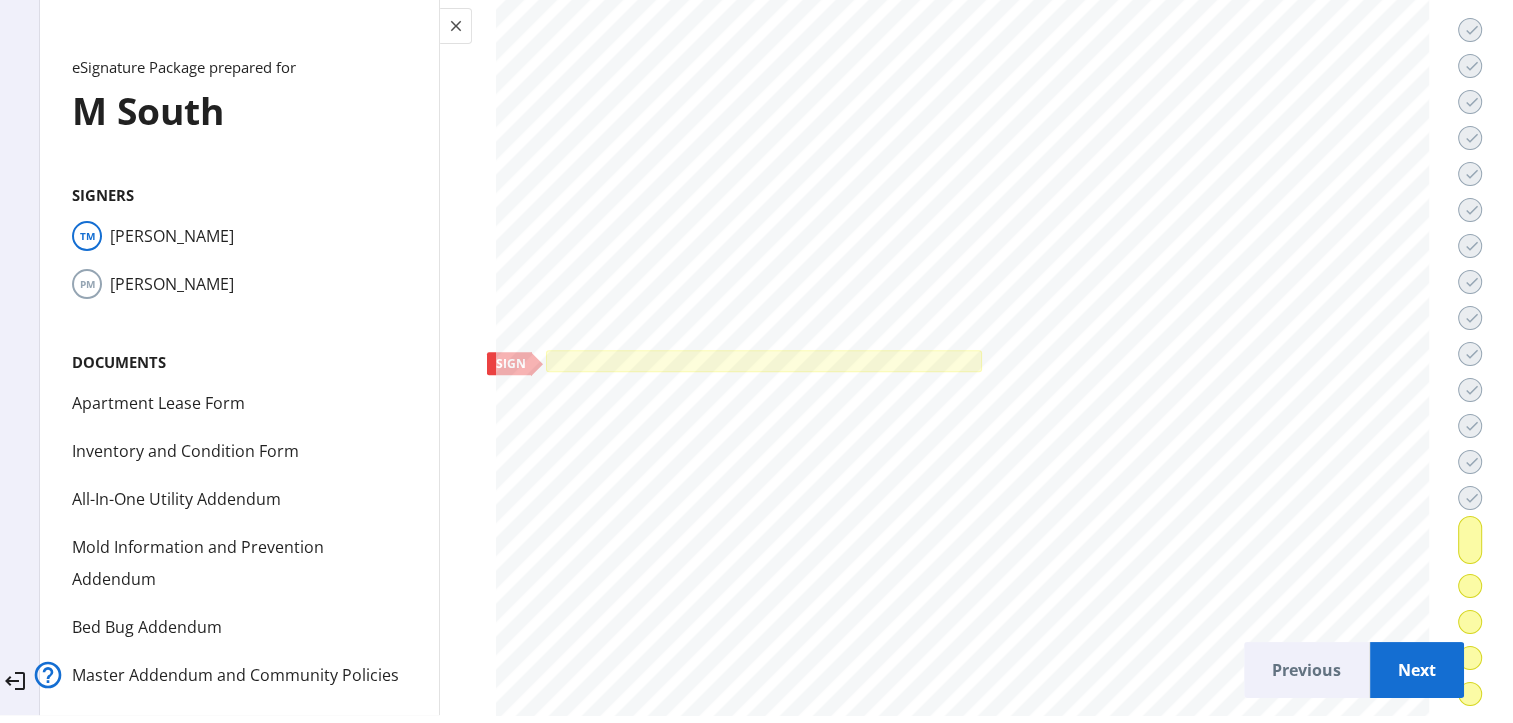 scroll, scrollTop: 1885, scrollLeft: 0, axis: vertical 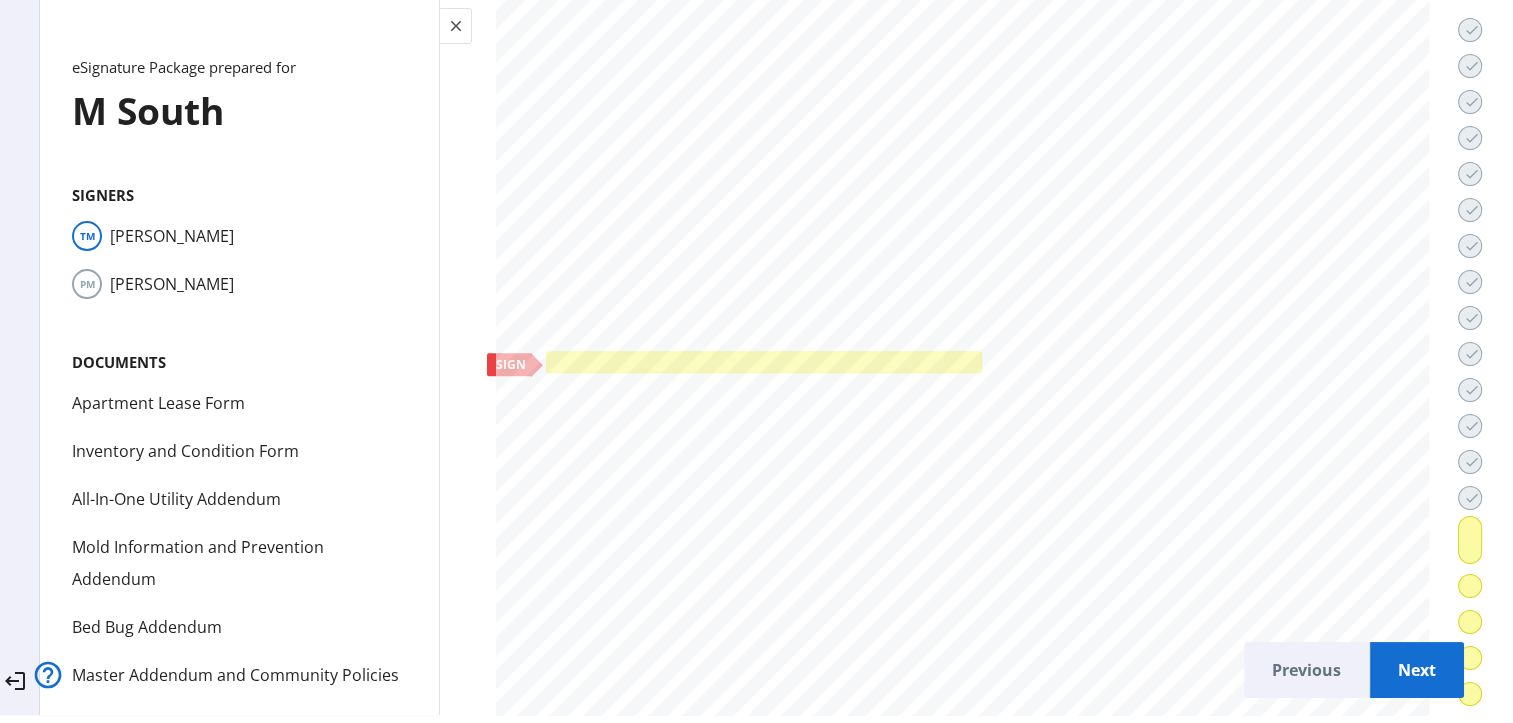 click at bounding box center [764, 362] 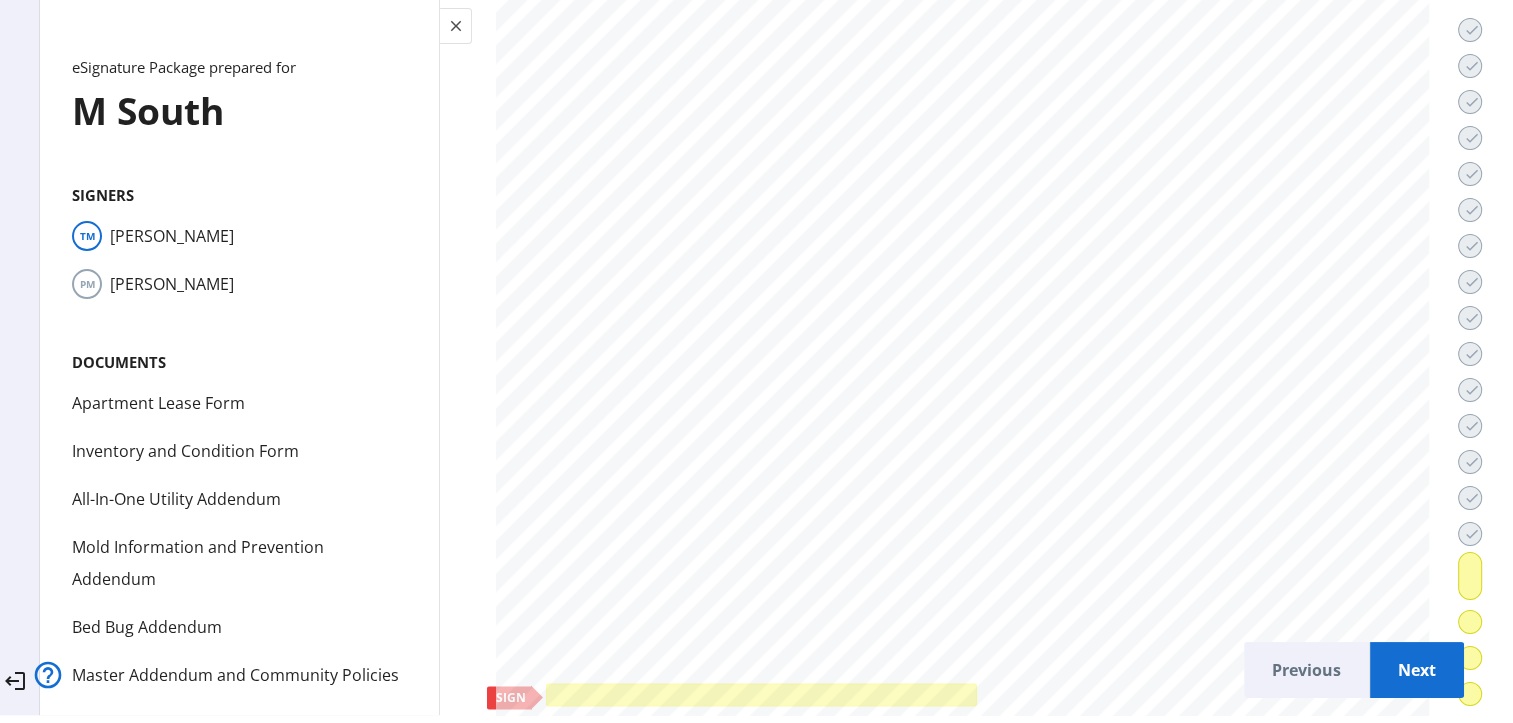 scroll, scrollTop: 2313, scrollLeft: 0, axis: vertical 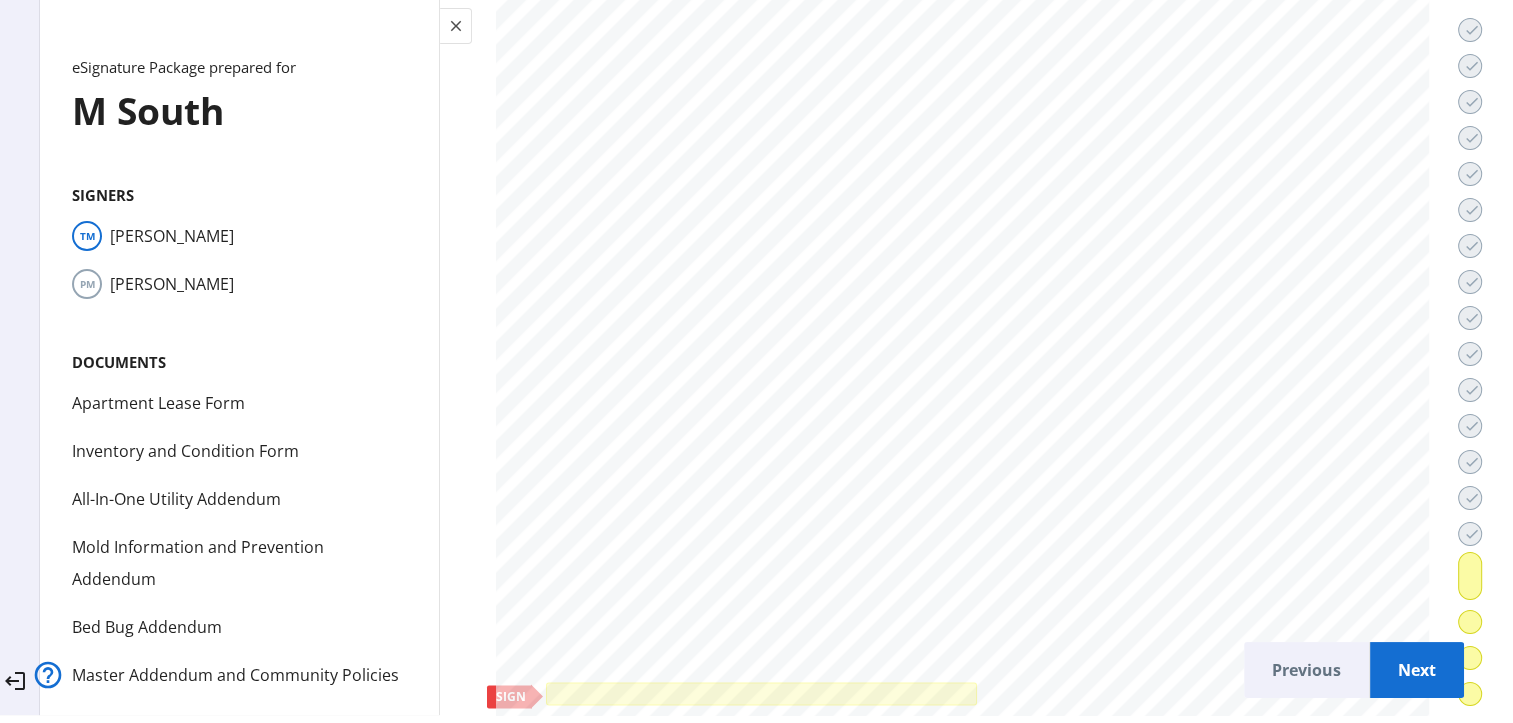 click at bounding box center [761, 694] 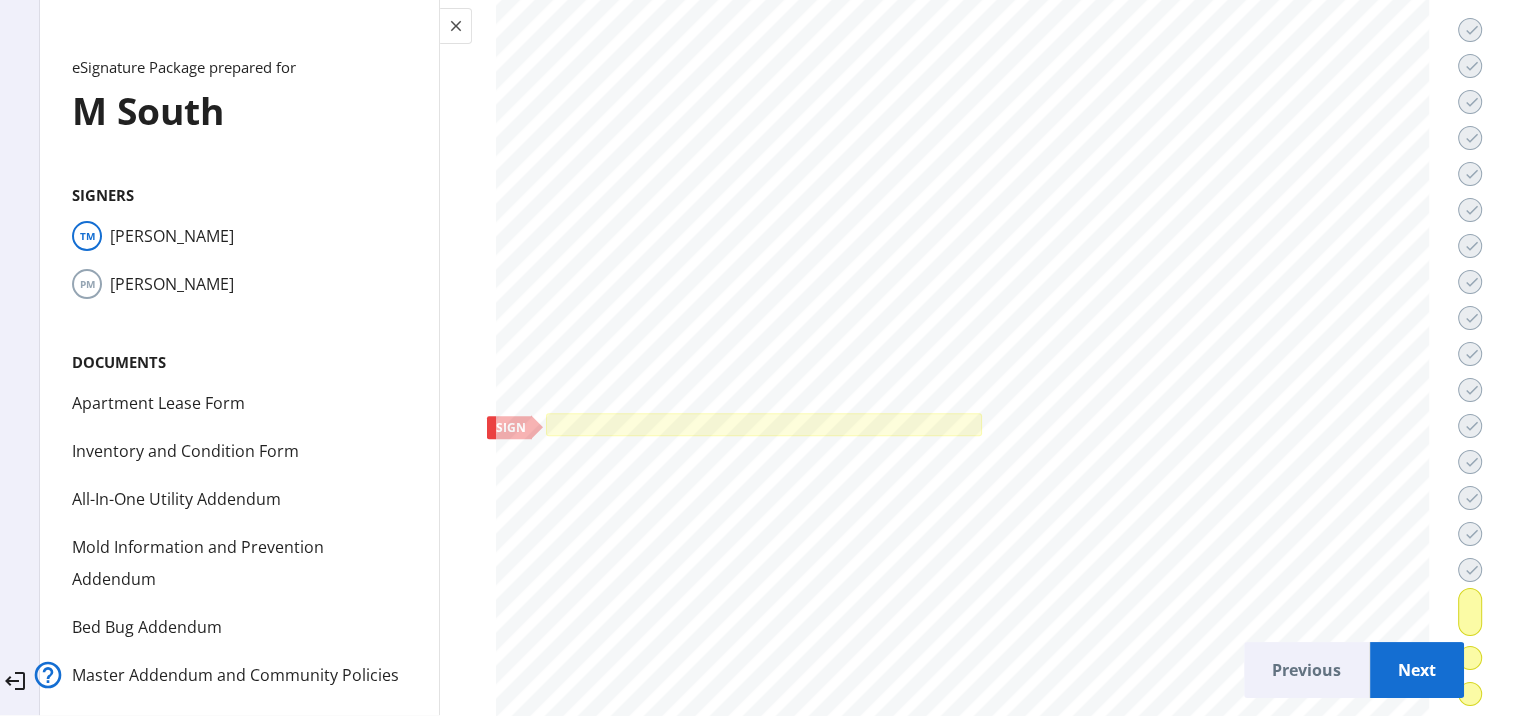 scroll, scrollTop: 1822, scrollLeft: 0, axis: vertical 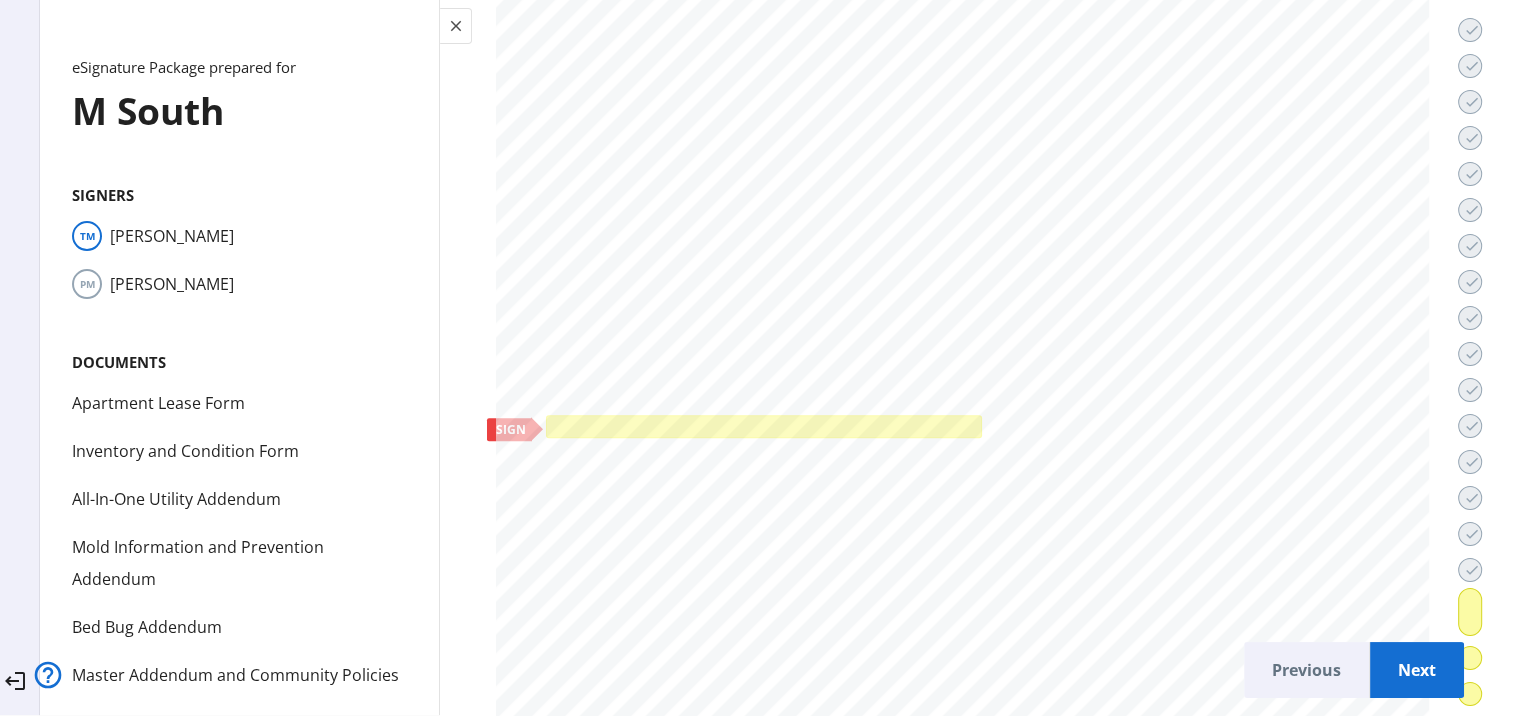 click at bounding box center (764, 427) 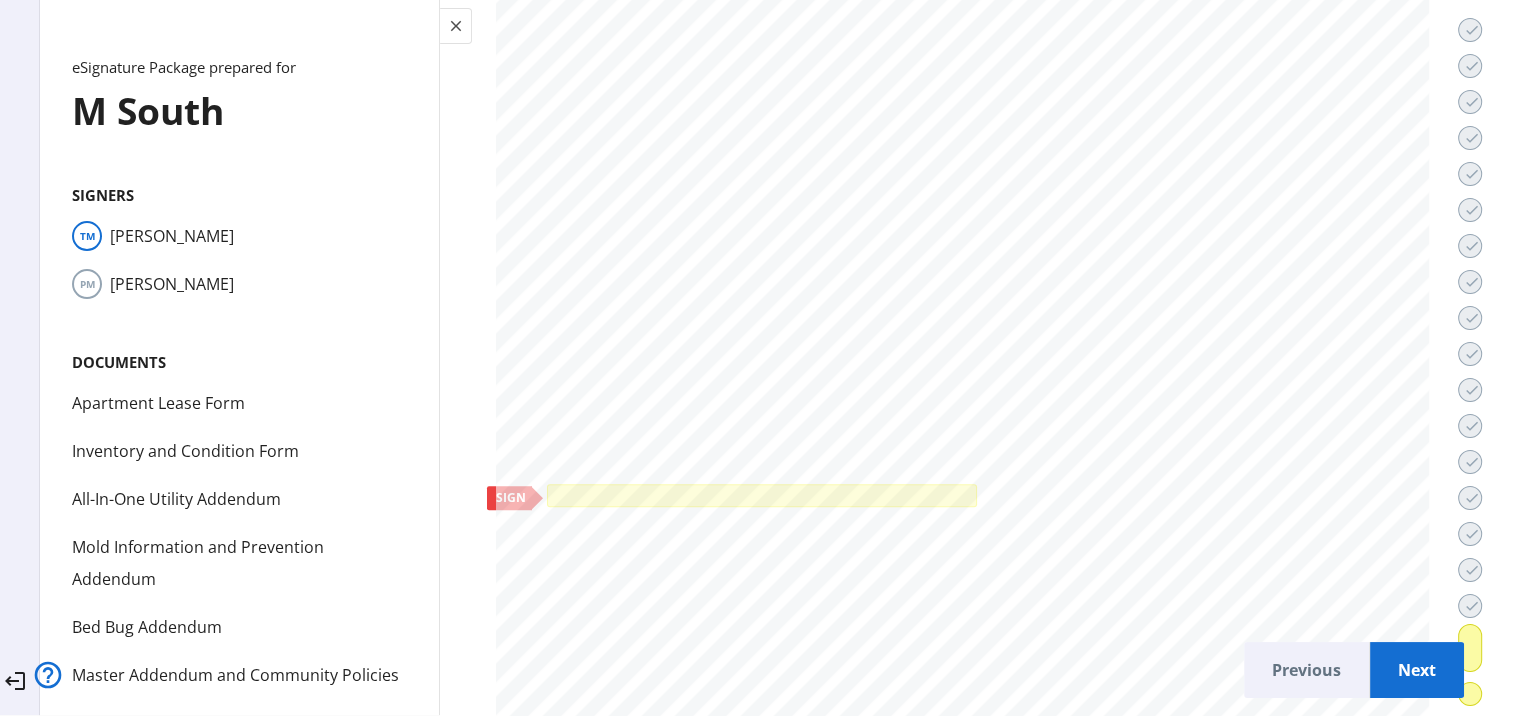 scroll, scrollTop: 1854, scrollLeft: 0, axis: vertical 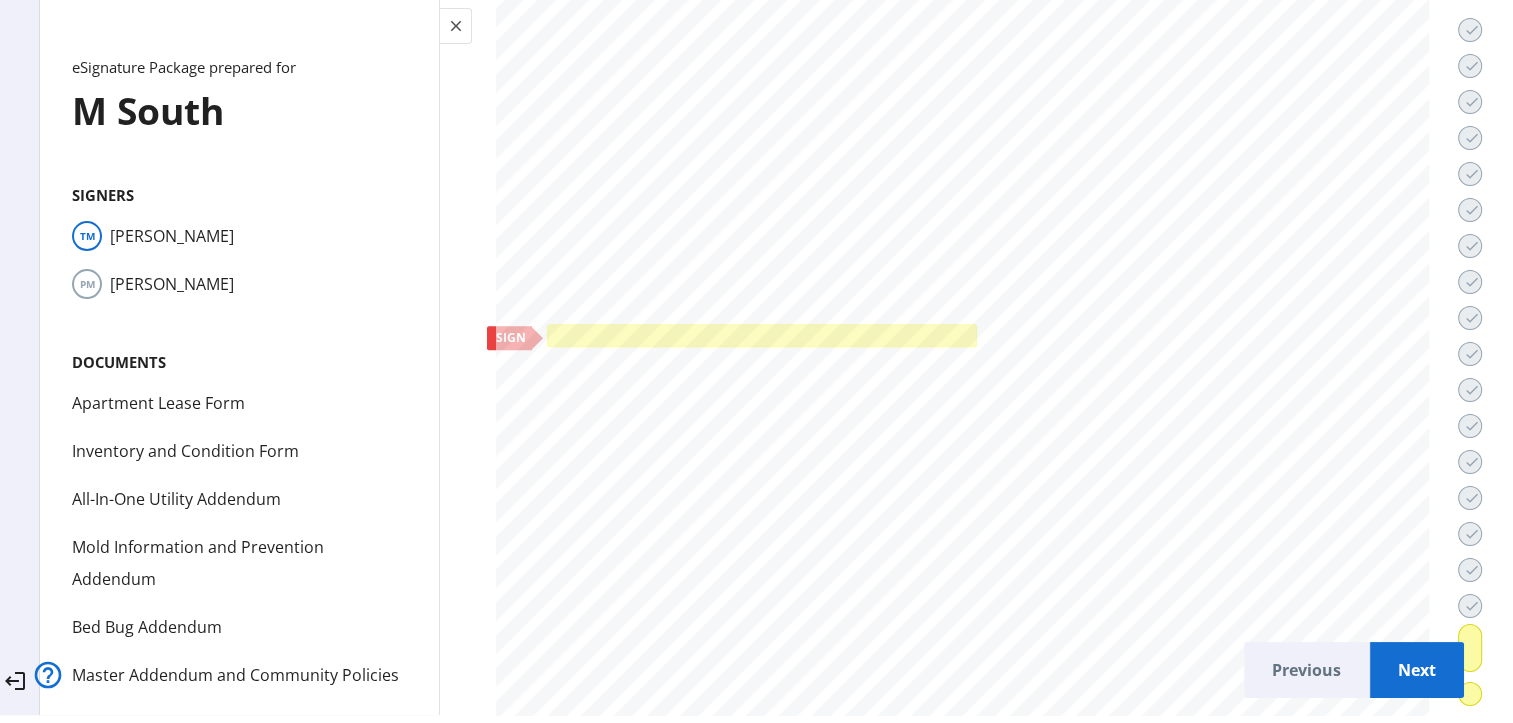 click at bounding box center [761, 335] 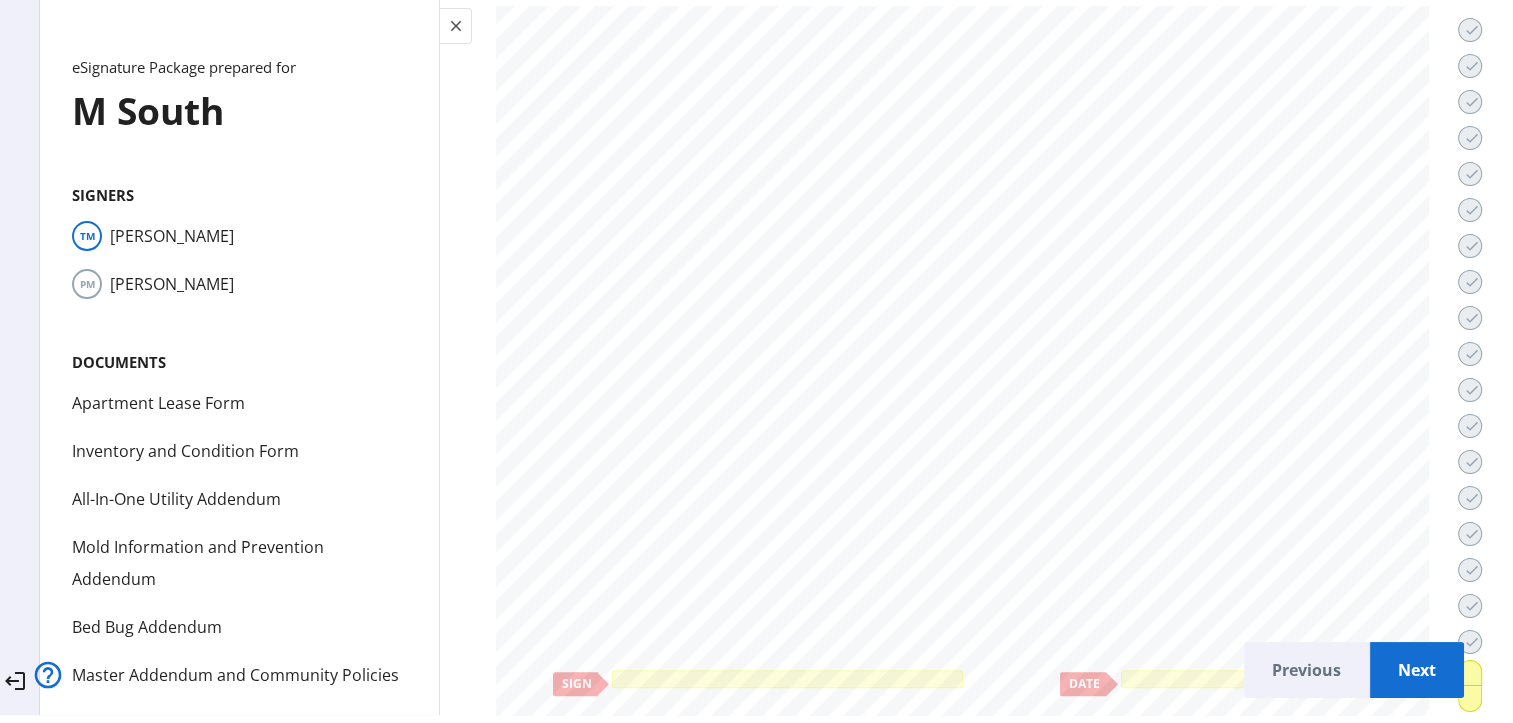 scroll, scrollTop: 1592, scrollLeft: 0, axis: vertical 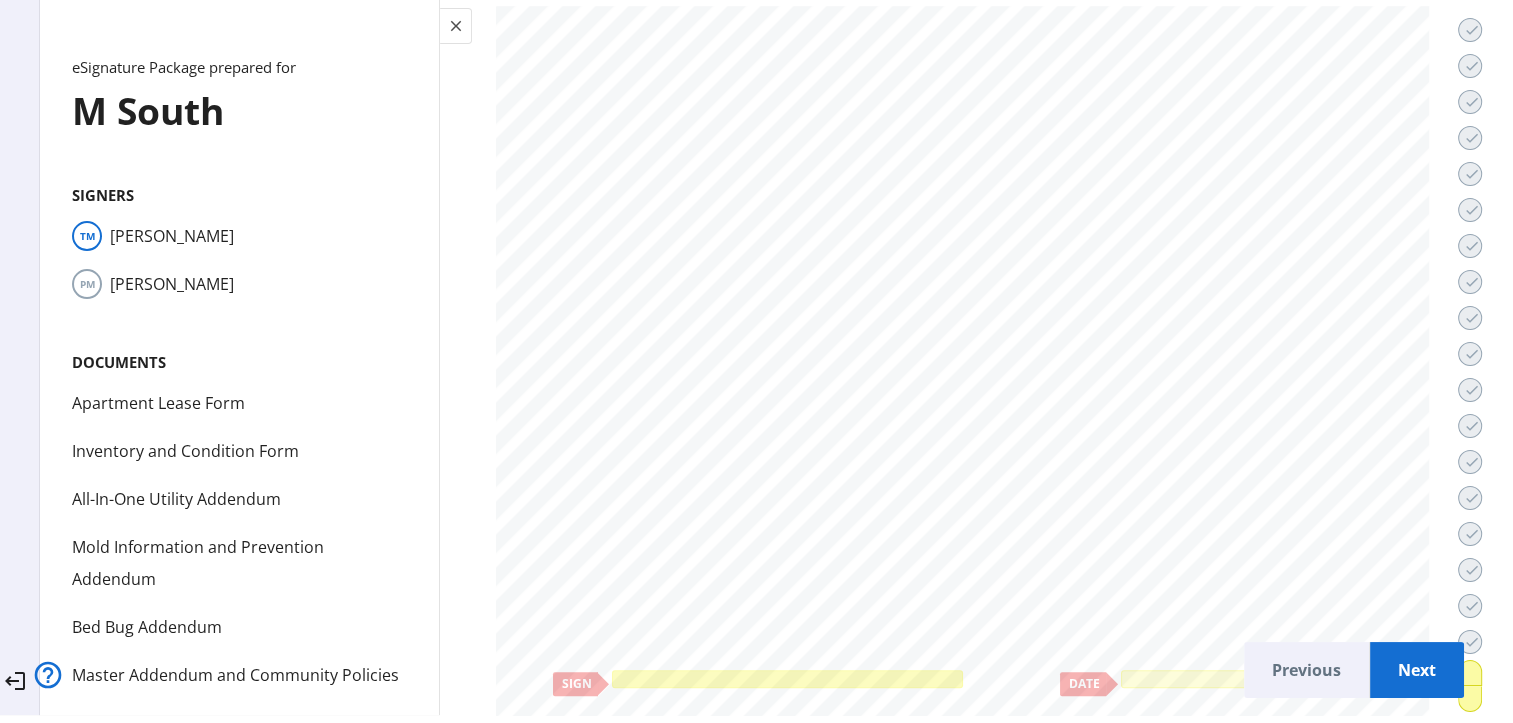 click 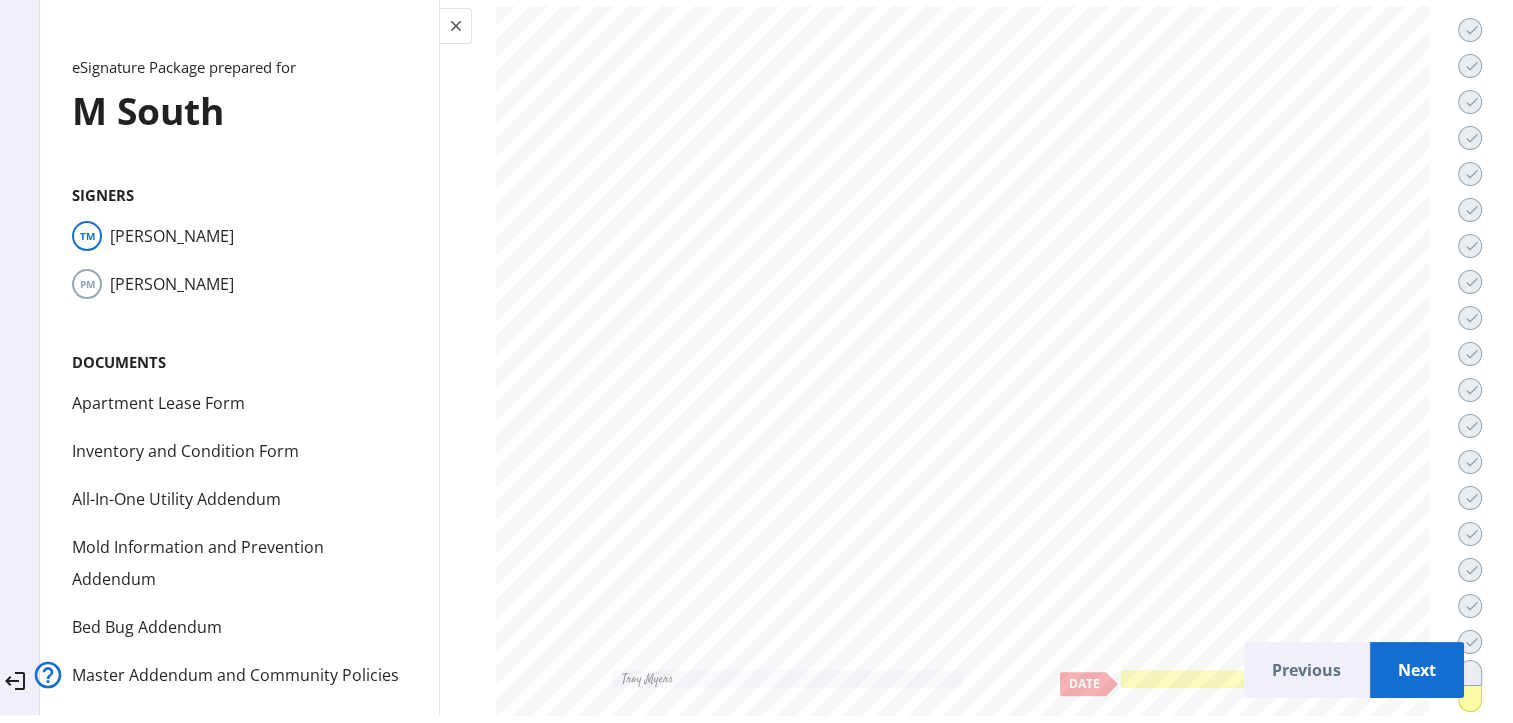 click at bounding box center (1221, 679) 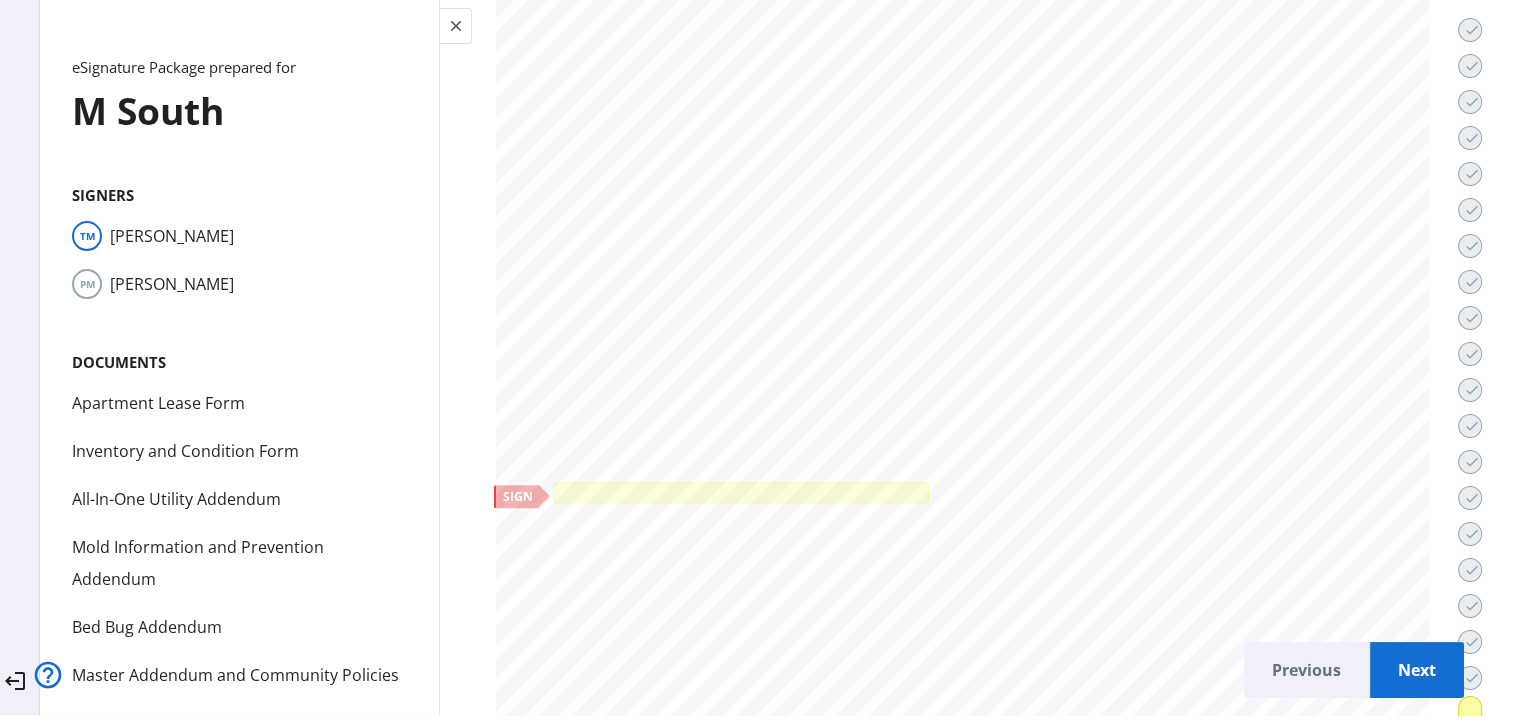 scroll, scrollTop: 2203, scrollLeft: 0, axis: vertical 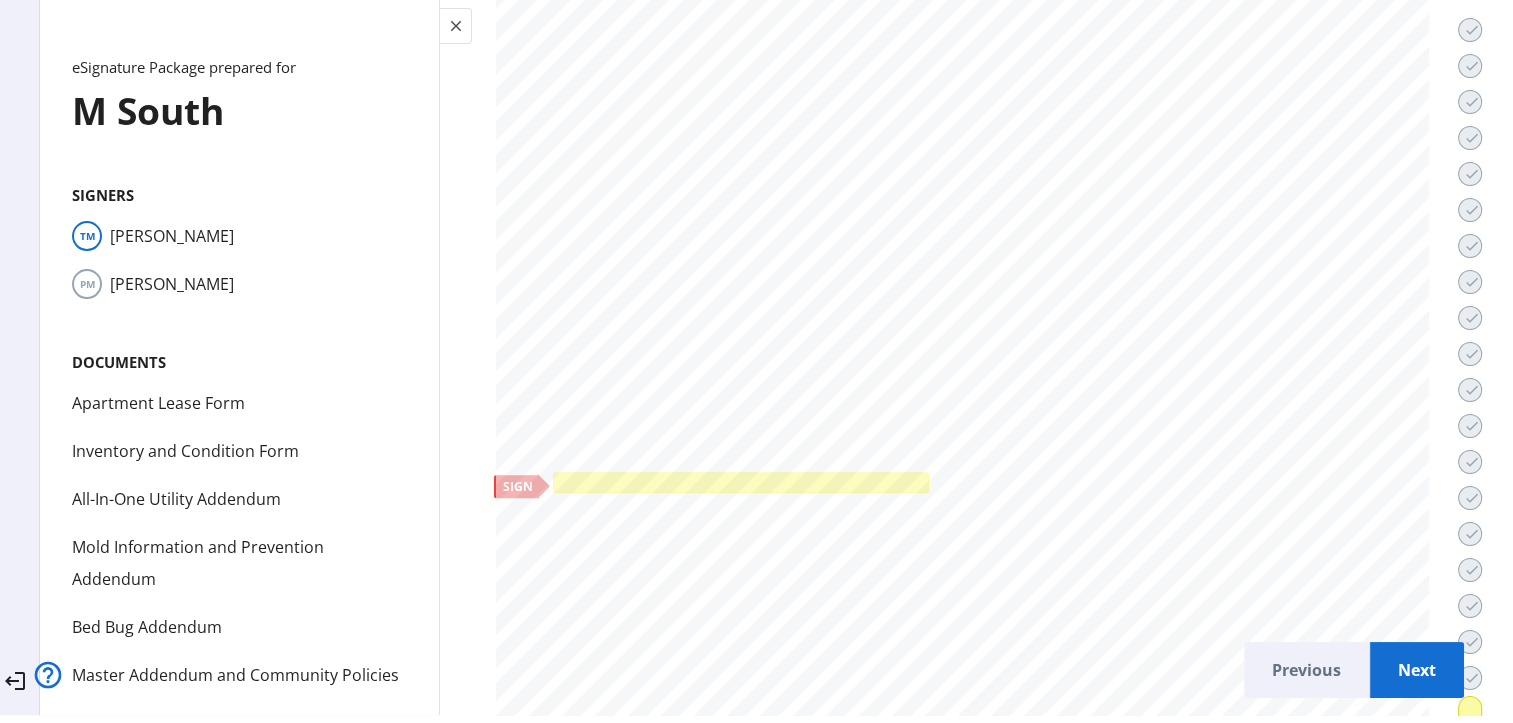 click at bounding box center (740, 483) 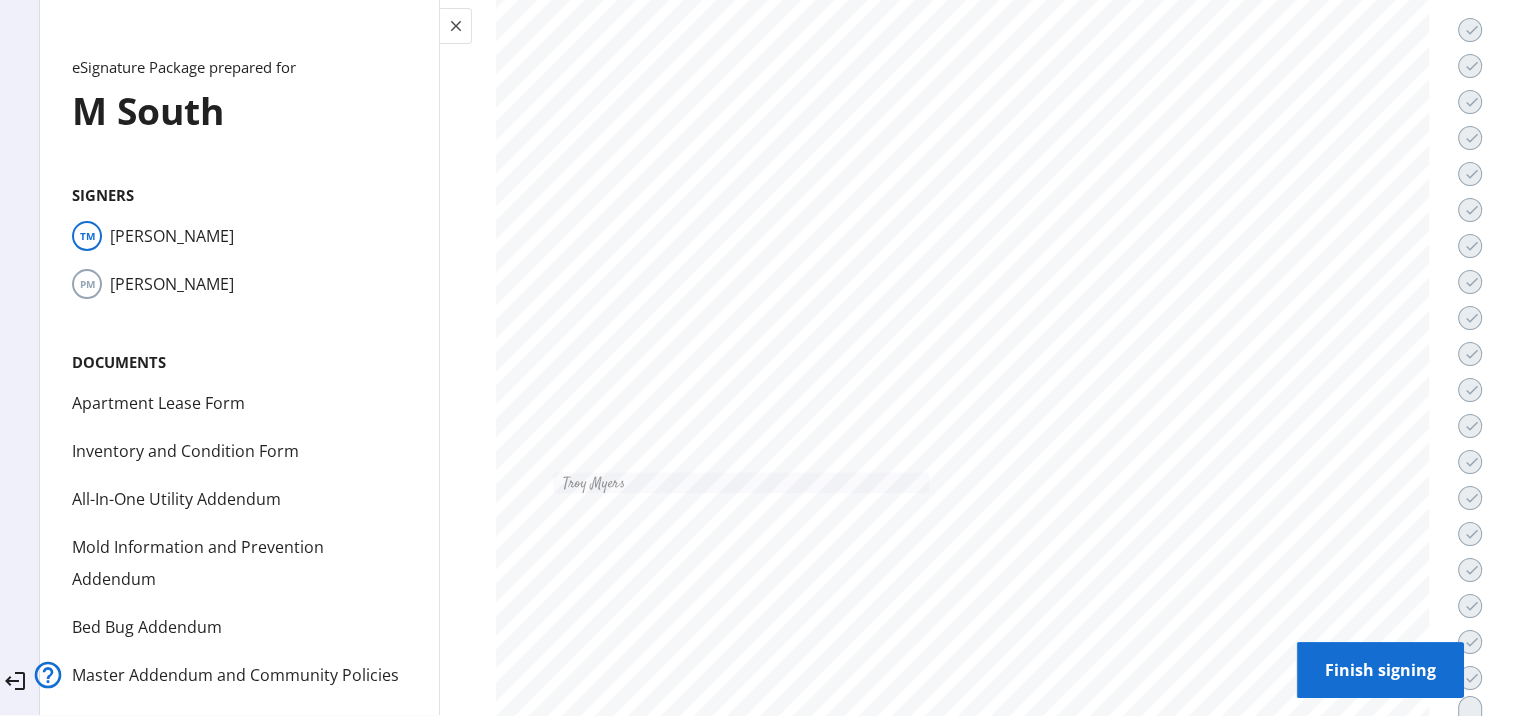 scroll, scrollTop: 2519, scrollLeft: 0, axis: vertical 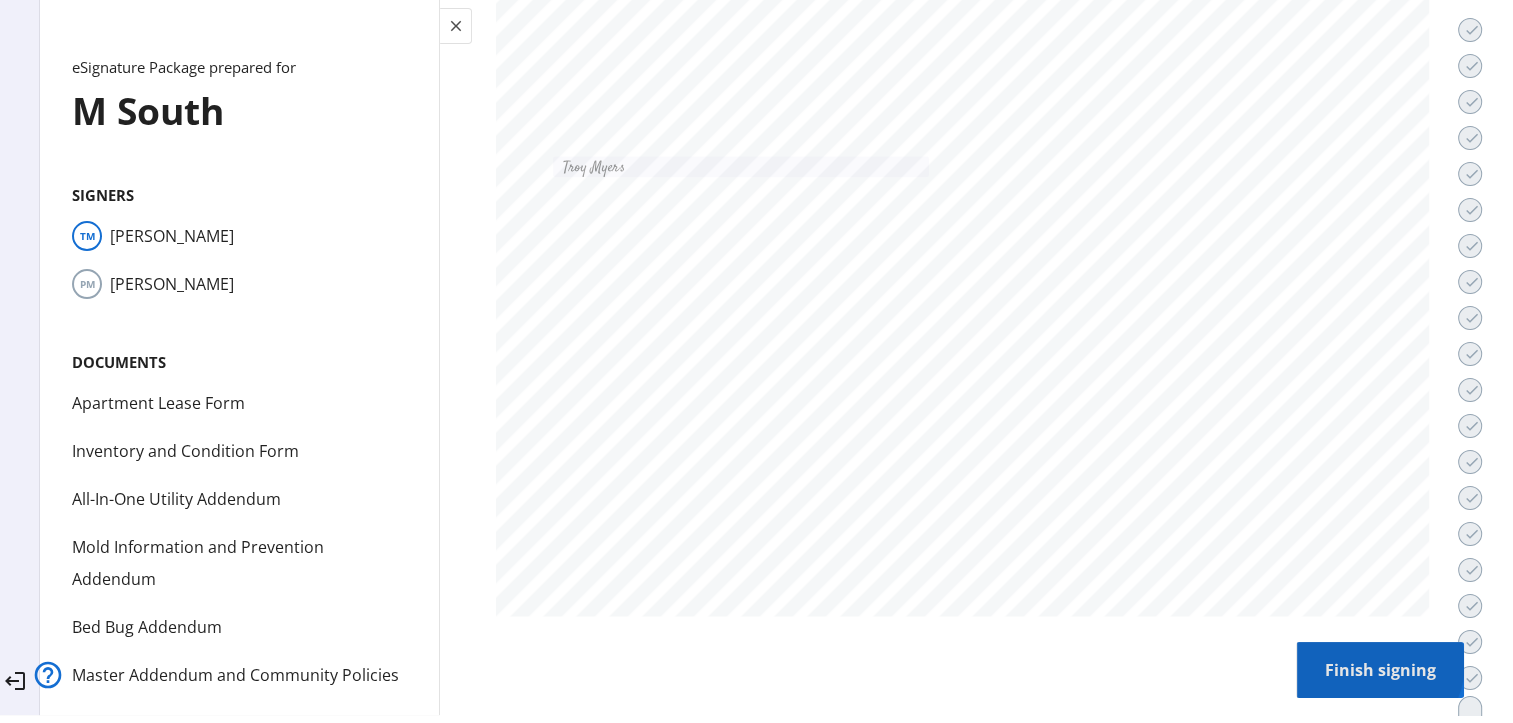 click on "Finish signing" at bounding box center [1380, 670] 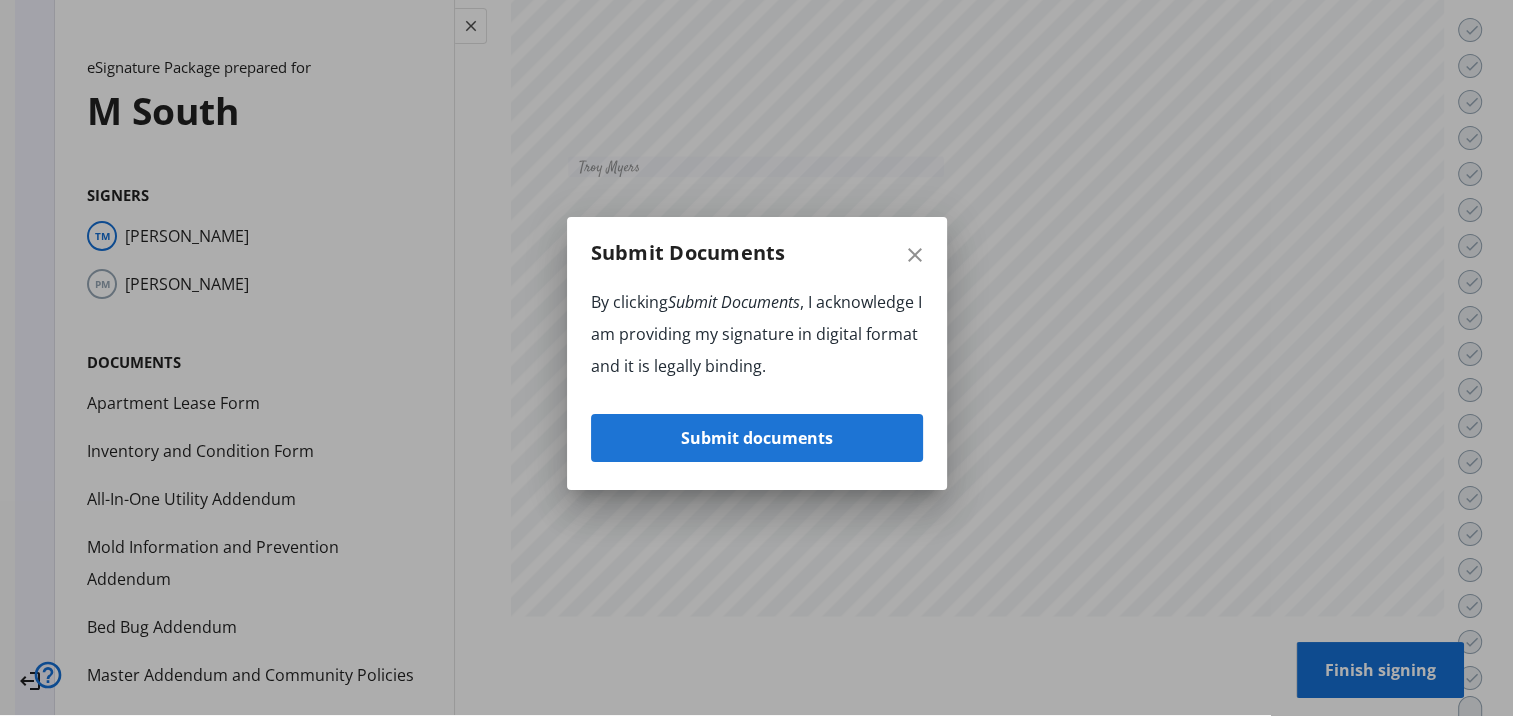click on "Submit documents" at bounding box center (757, 438) 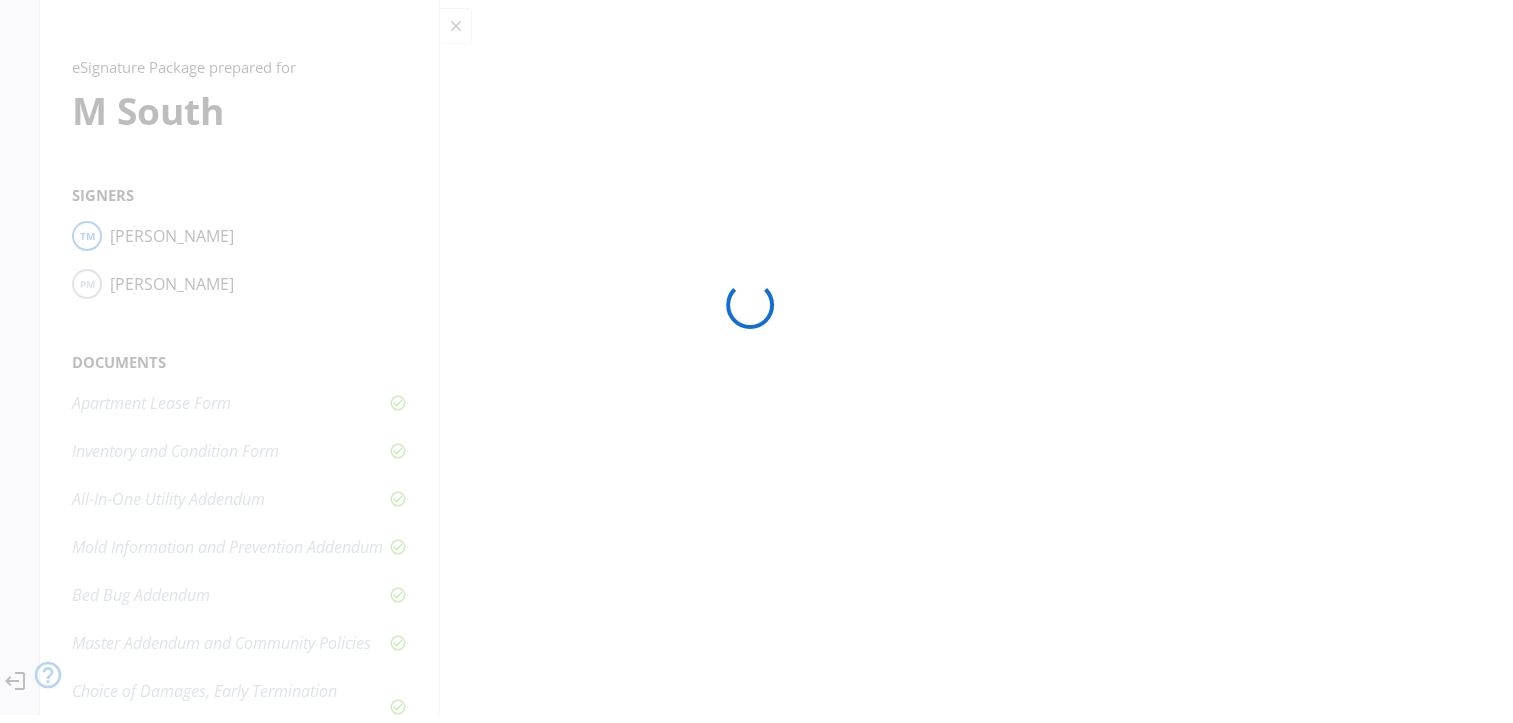 scroll, scrollTop: 0, scrollLeft: 0, axis: both 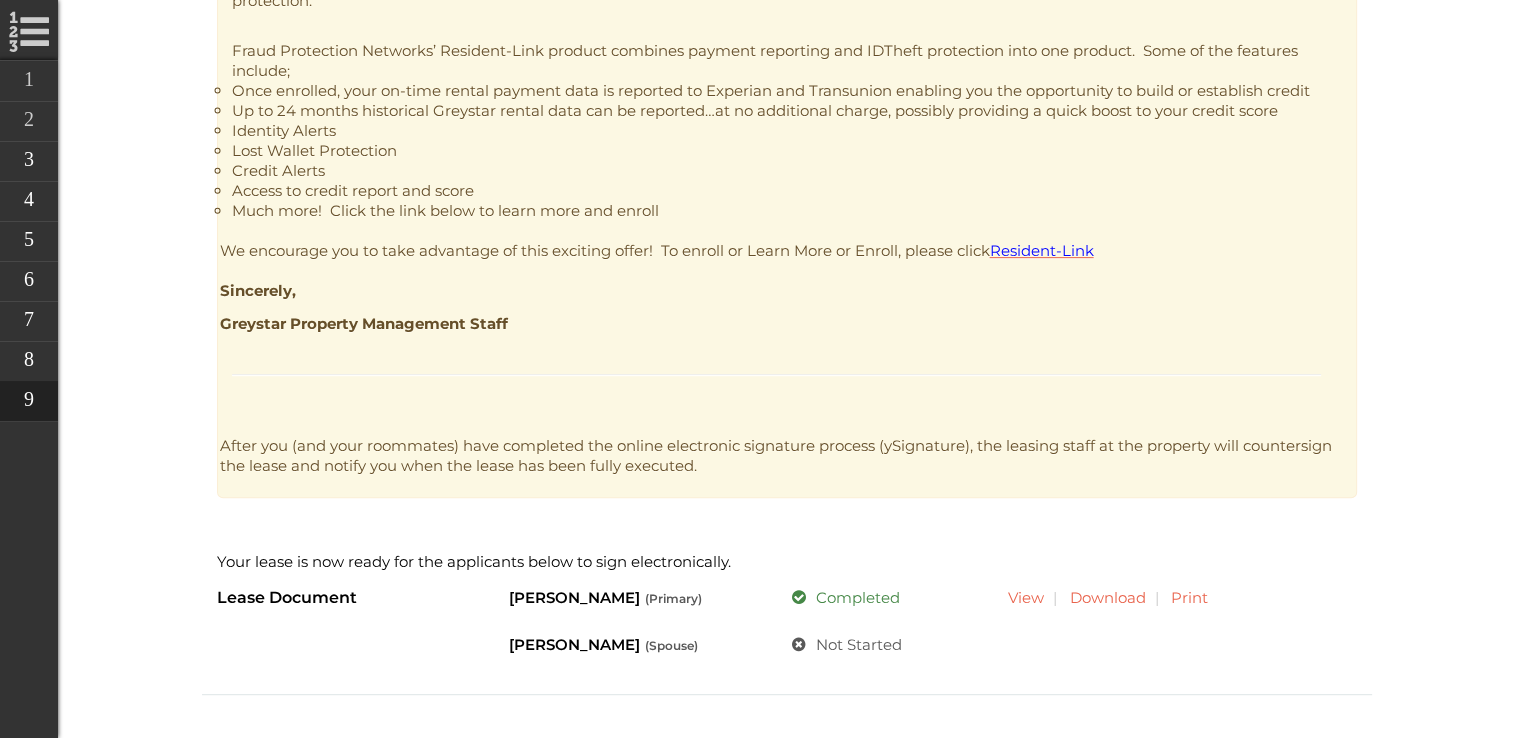 click on "After you (and your roommates) have completed the online electronic signature process (ySignature), the leasing staff at the property will countersign the lease and notify you when the lease has been fully executed." at bounding box center (788, 436) 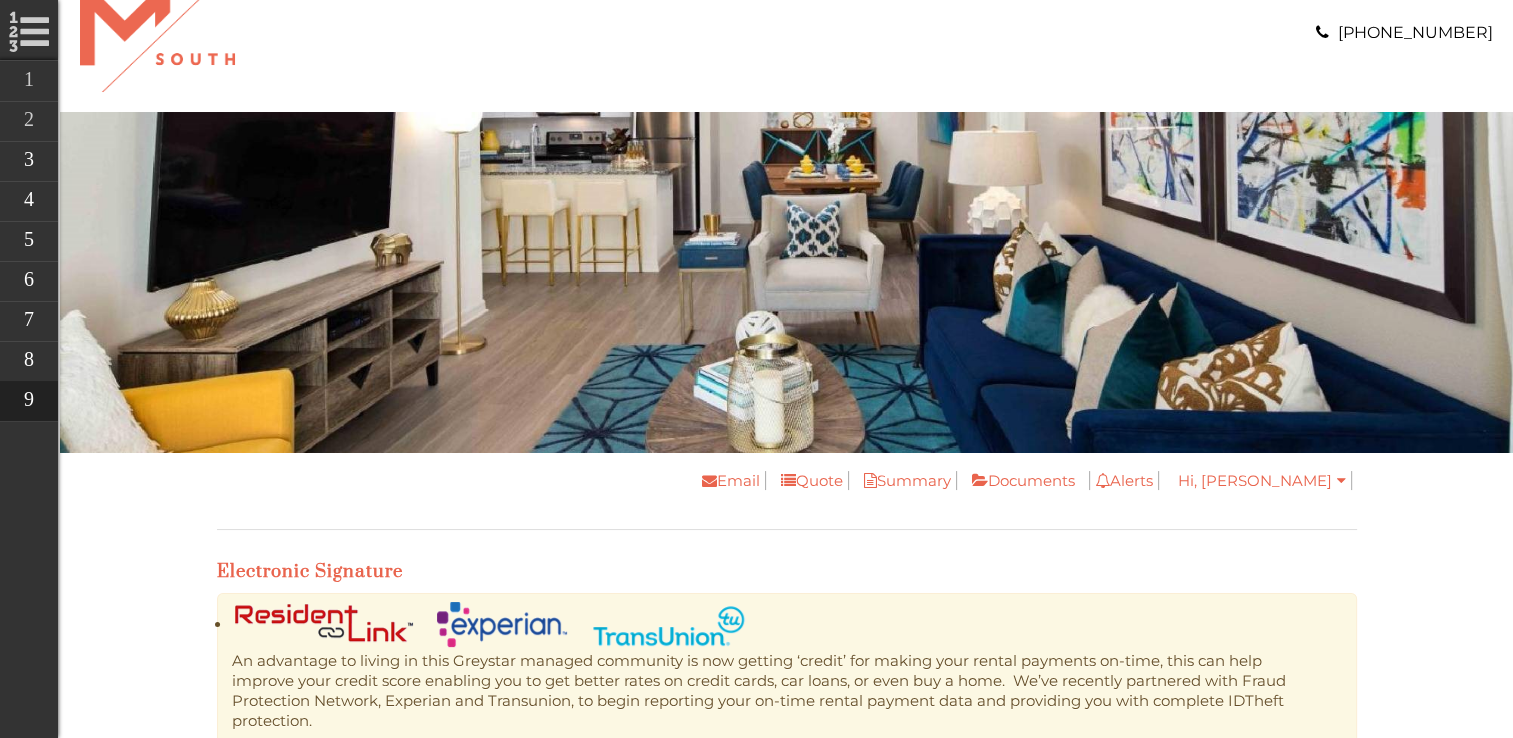 scroll, scrollTop: 0, scrollLeft: 0, axis: both 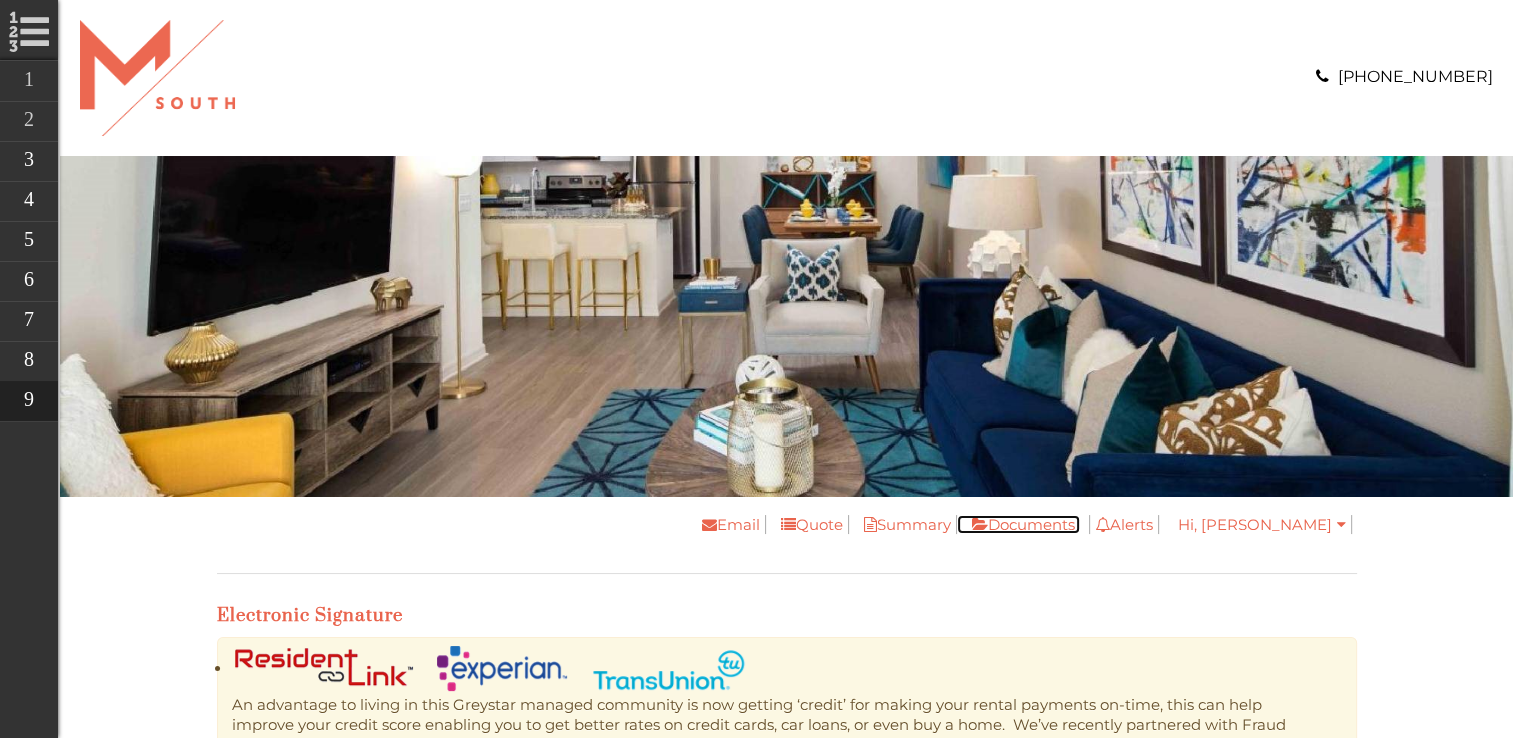 click on "Documents" at bounding box center [1018, 524] 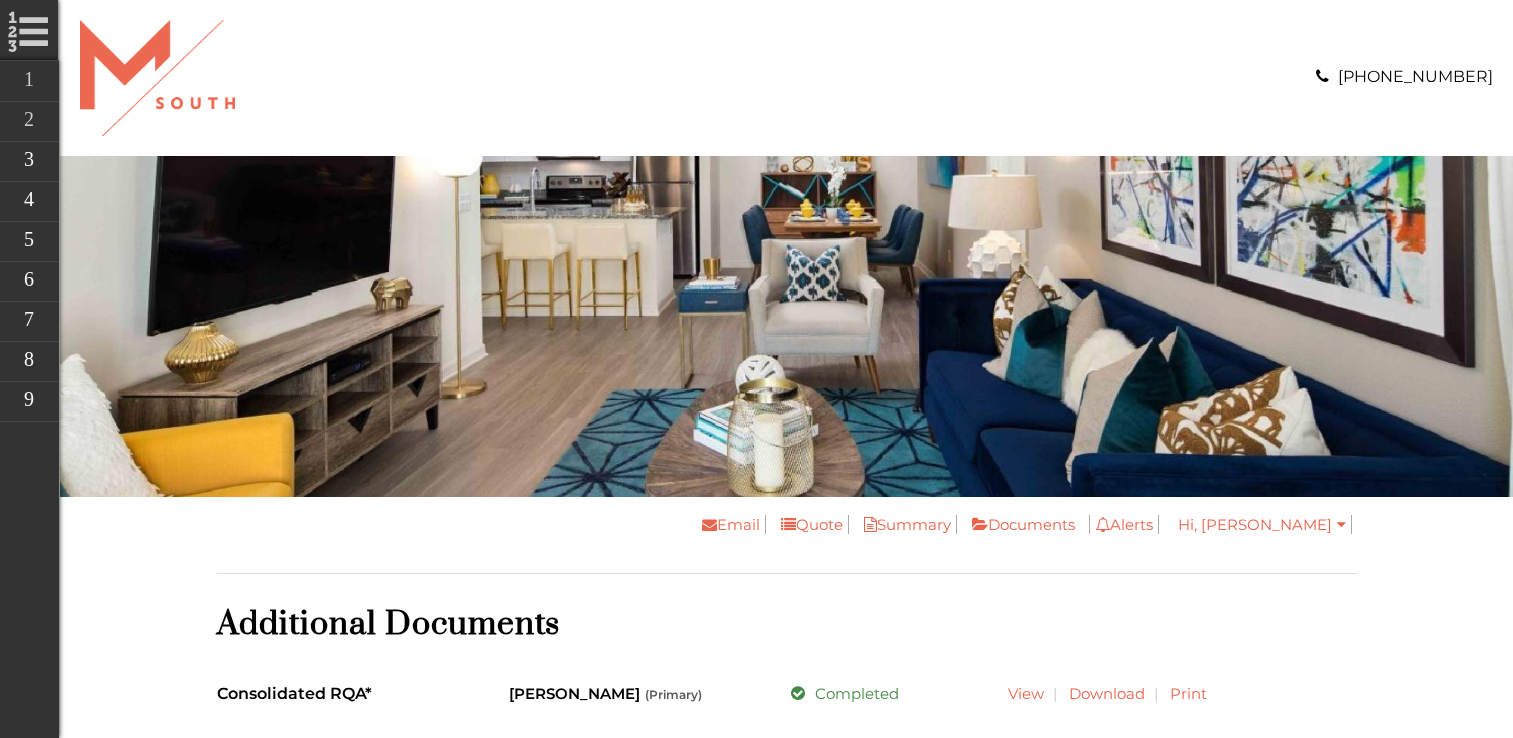 scroll, scrollTop: 0, scrollLeft: 0, axis: both 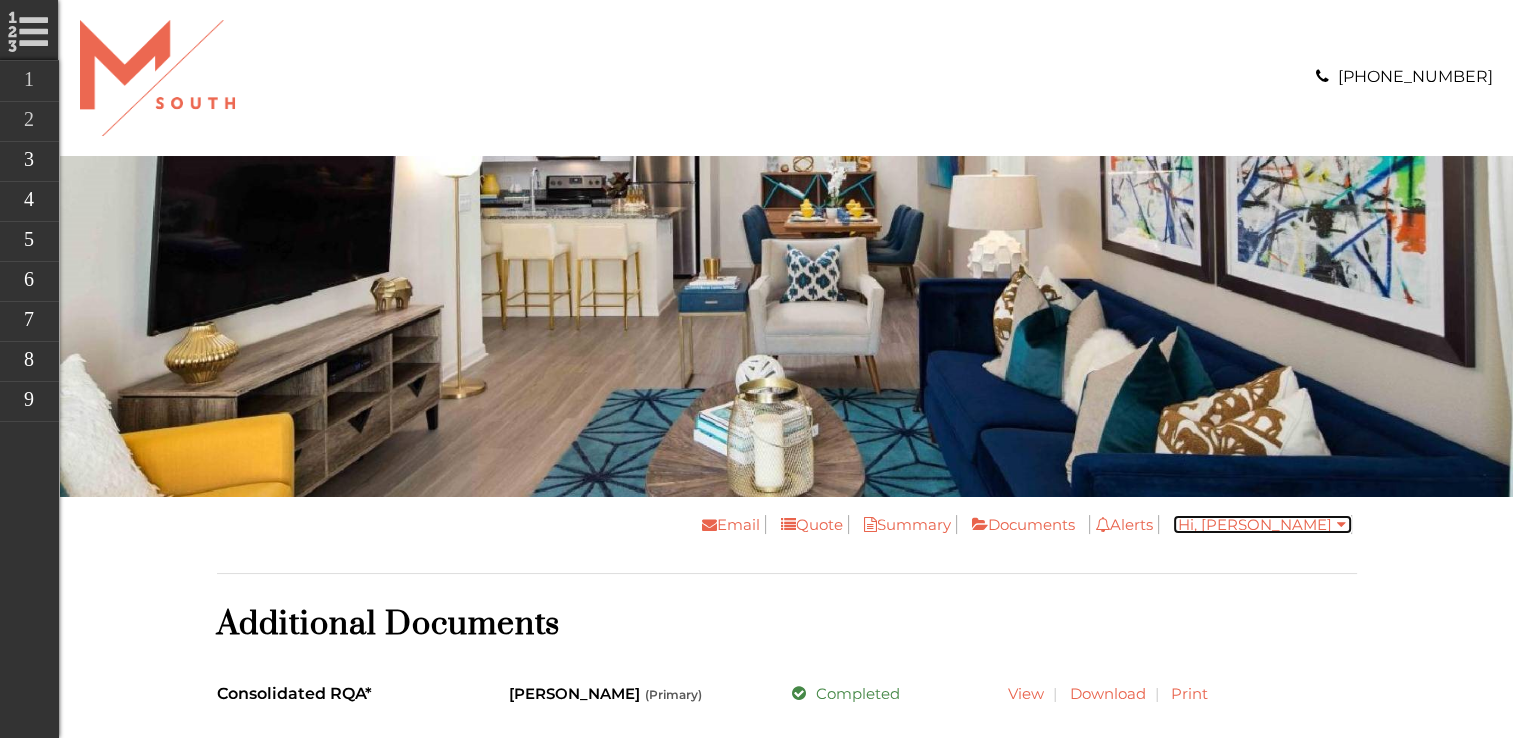 click on "Hi, [PERSON_NAME]" at bounding box center (1262, 524) 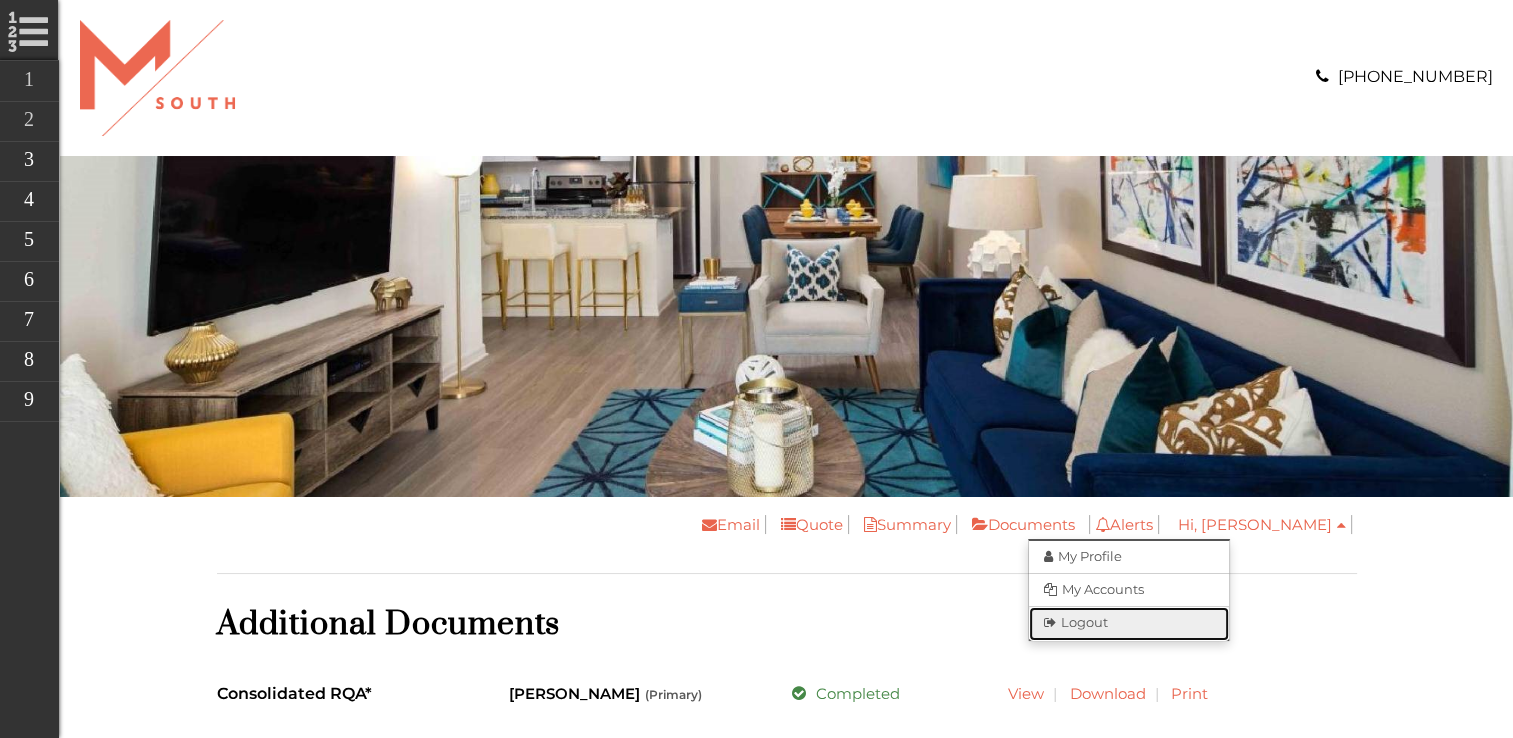 click on "Logout" at bounding box center [1129, 624] 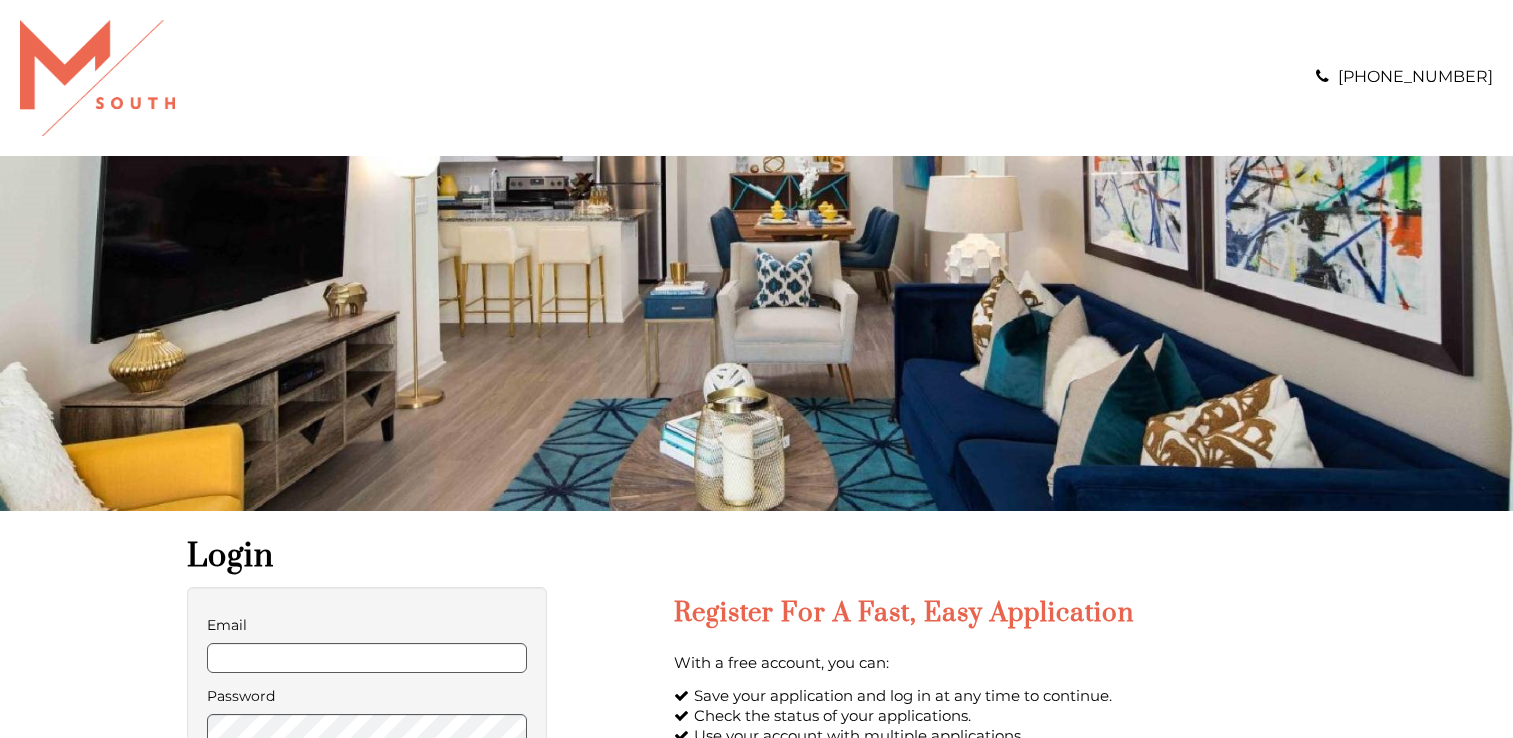 scroll, scrollTop: 0, scrollLeft: 0, axis: both 